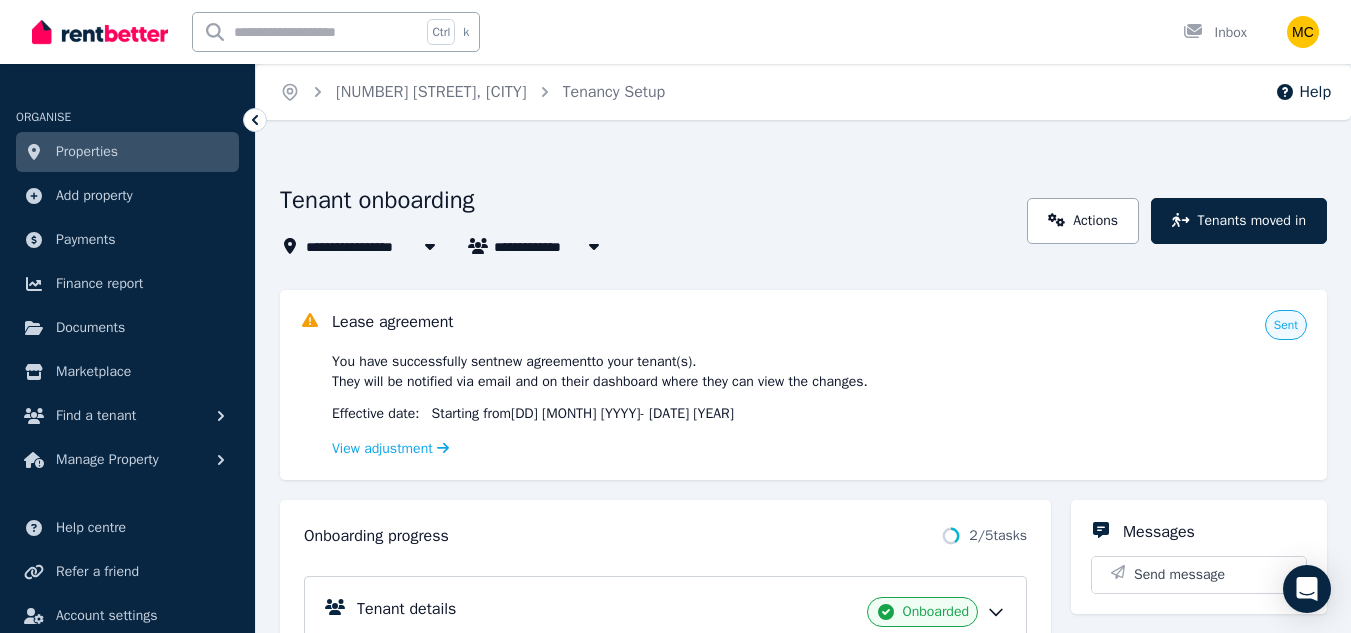 scroll, scrollTop: 0, scrollLeft: 0, axis: both 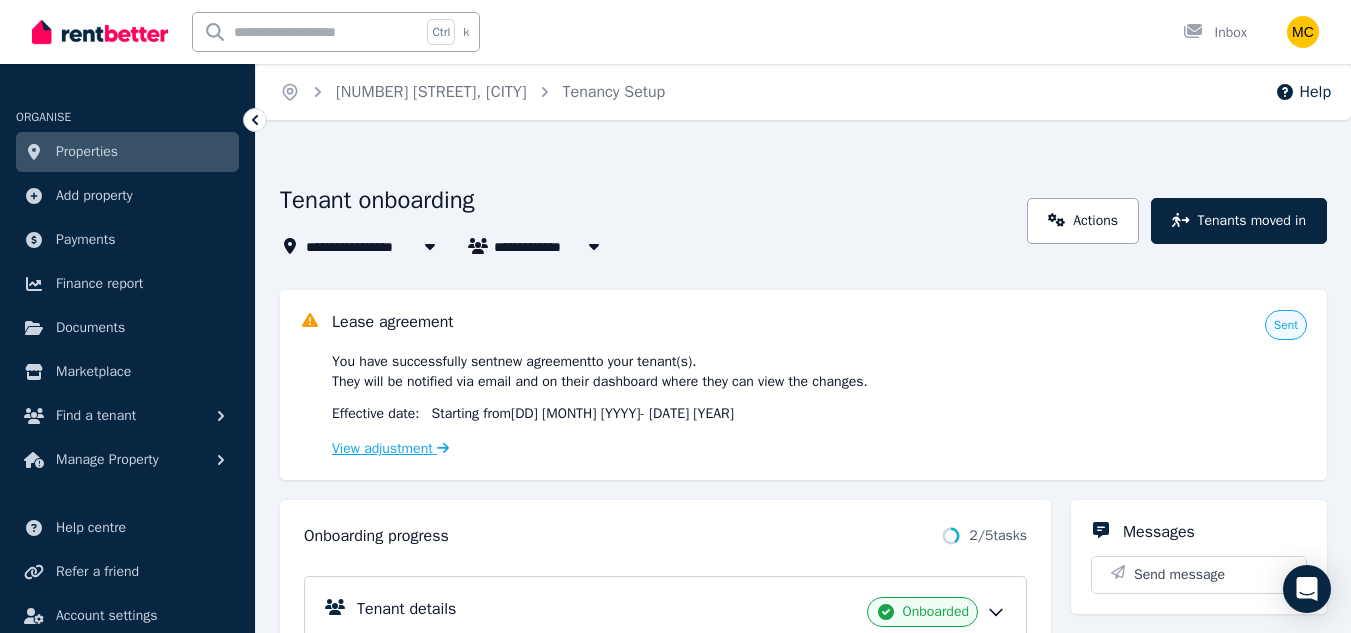 click on "View adjustment" at bounding box center [390, 448] 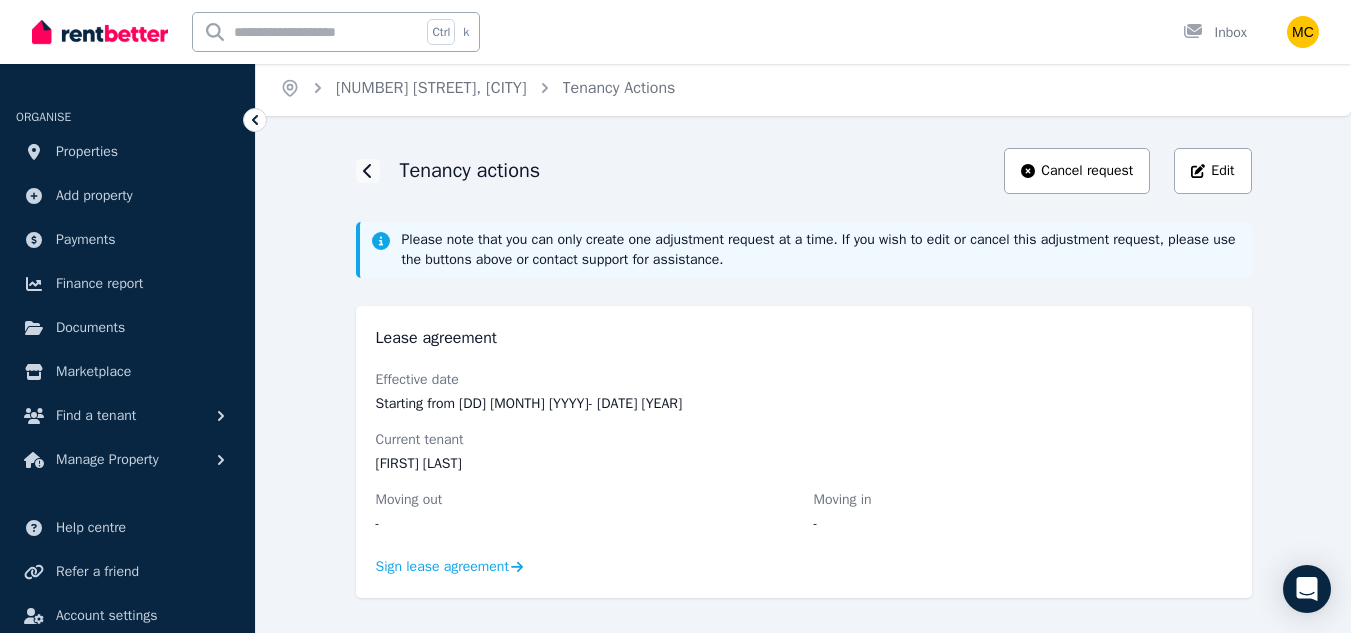 scroll, scrollTop: 5, scrollLeft: 0, axis: vertical 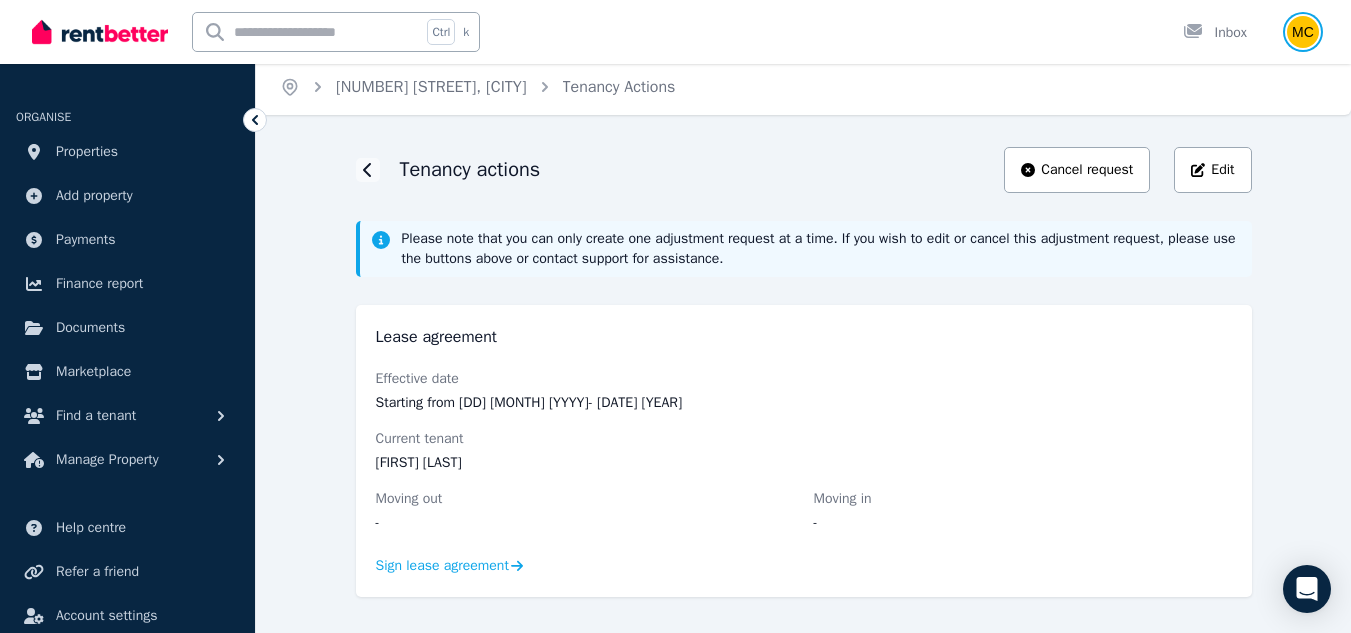 click at bounding box center [1303, 32] 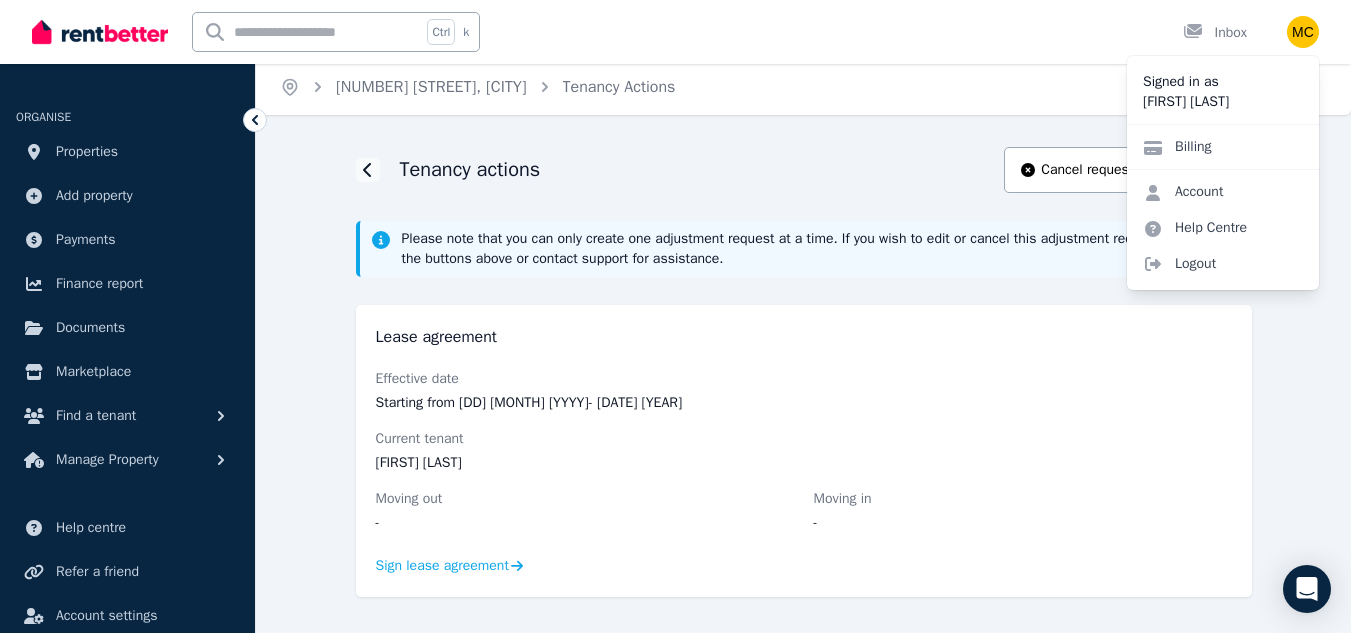 click on "Starting from [DD] [MONTH] [YYYY] - [DD] [MONTH] [YYYY]" at bounding box center [804, 403] 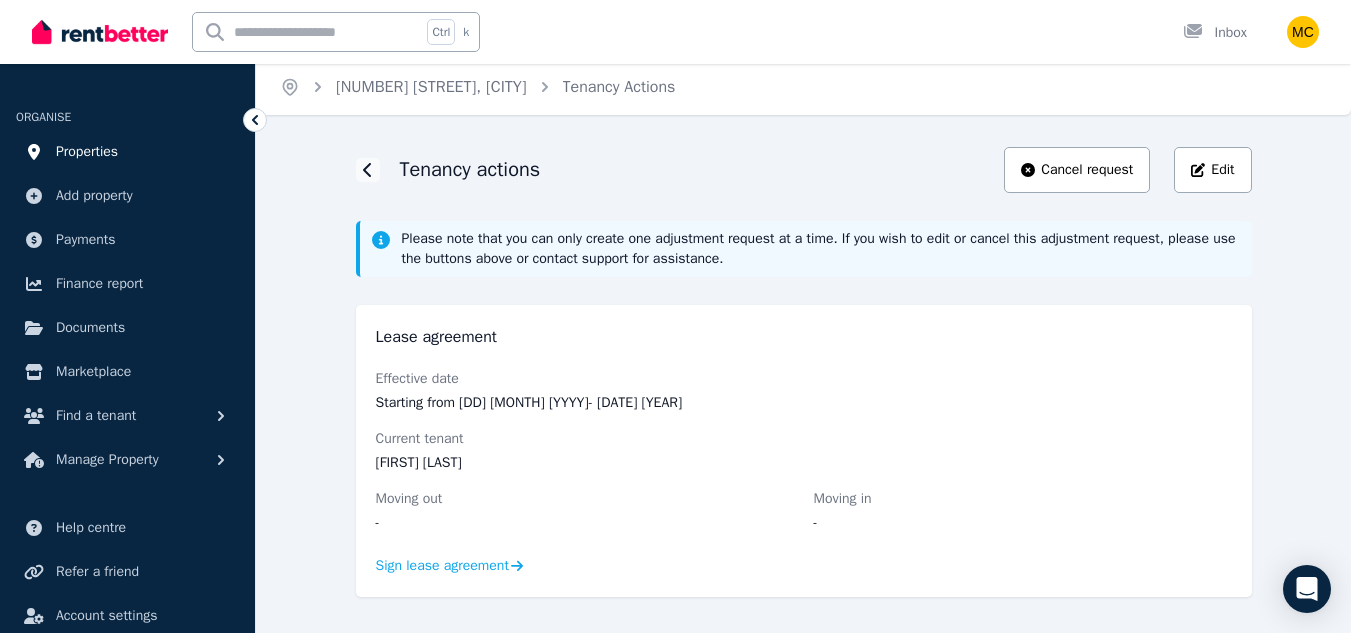 click on "Properties" at bounding box center (87, 152) 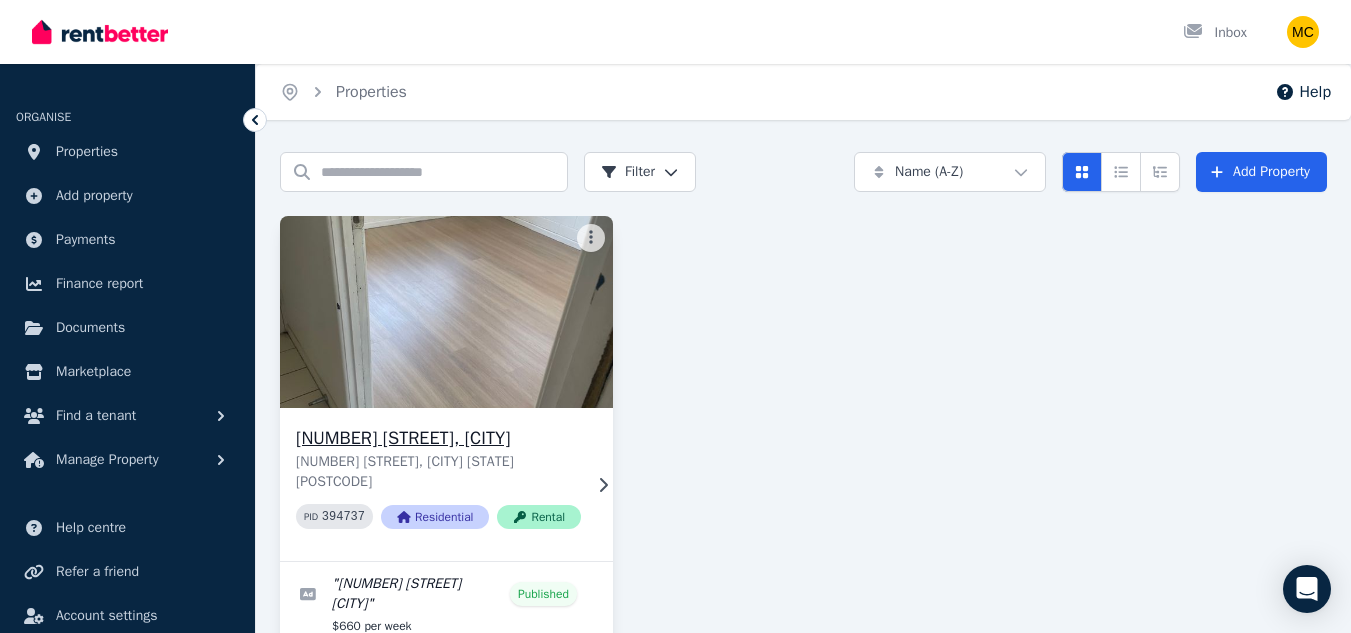 click on "[NUMBER] [STREET], [CITY] [STATE] [POSTCODE] PID 394737 Residential Rental" at bounding box center [446, 484] 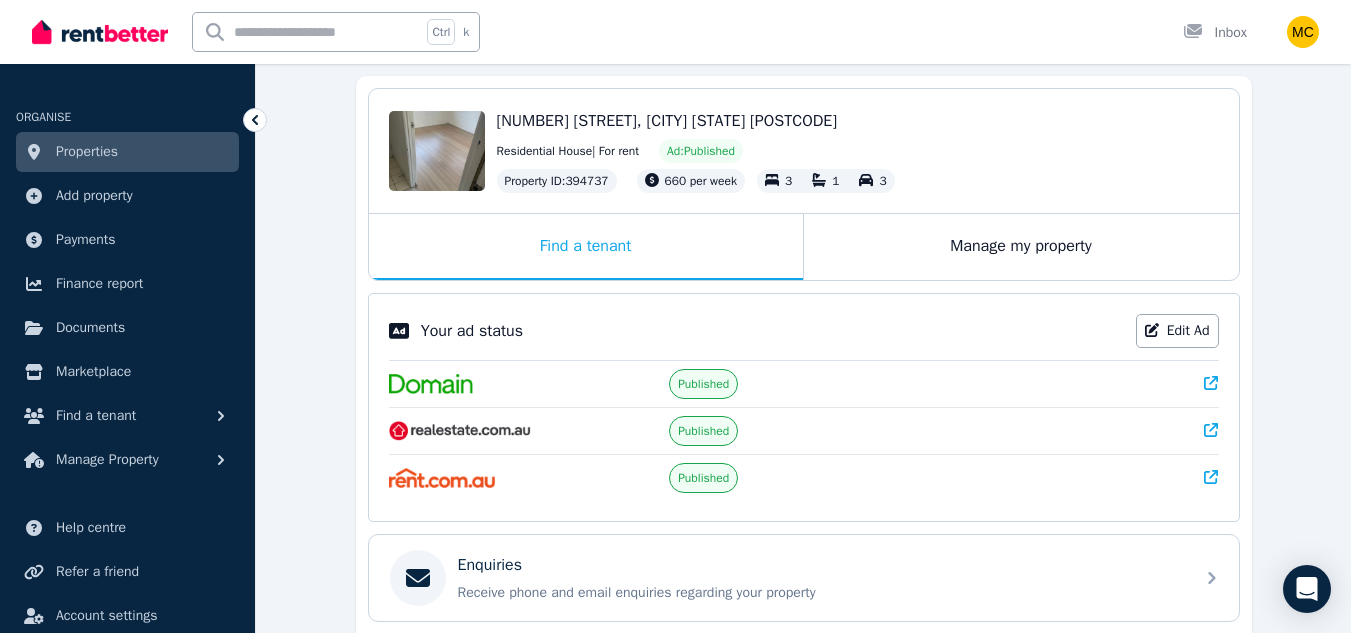 scroll, scrollTop: 200, scrollLeft: 0, axis: vertical 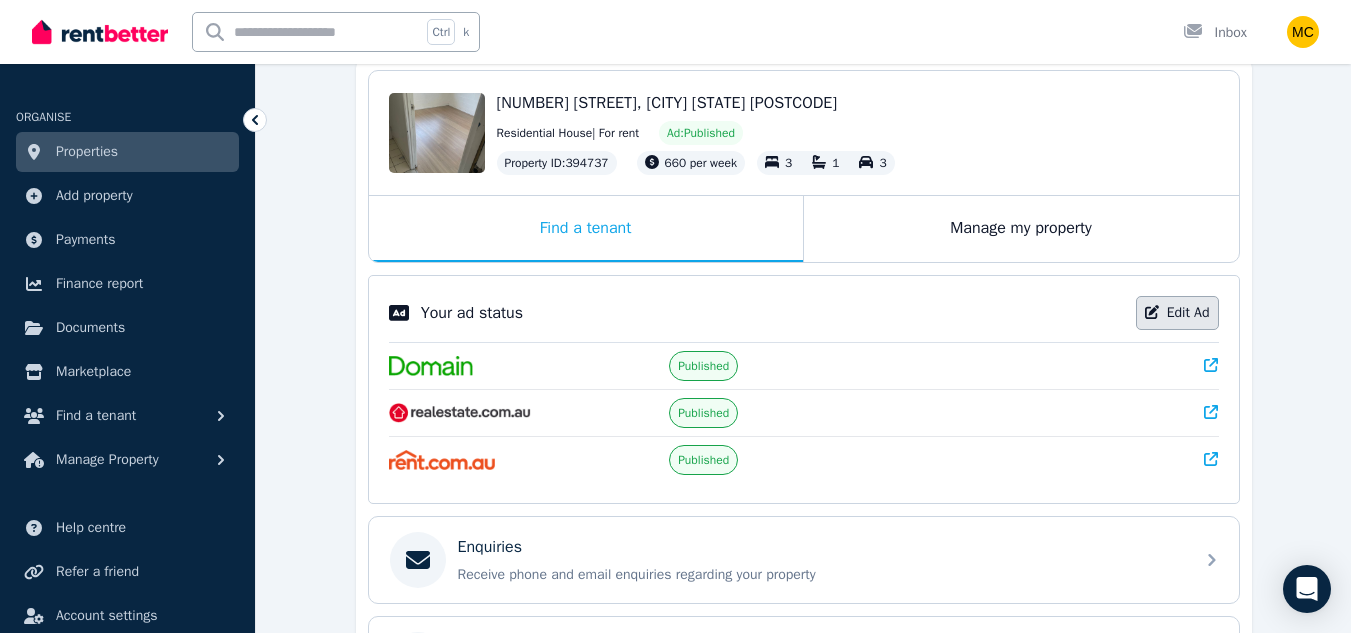 click on "Edit Ad" at bounding box center [1177, 313] 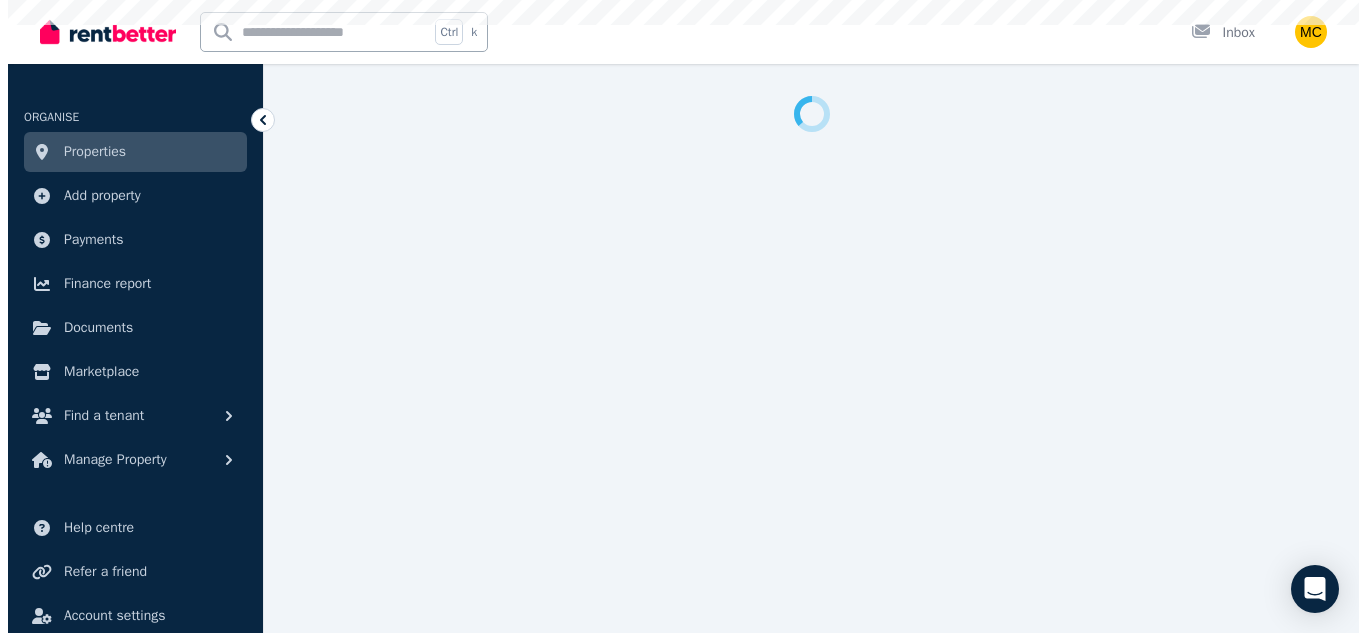 scroll, scrollTop: 0, scrollLeft: 0, axis: both 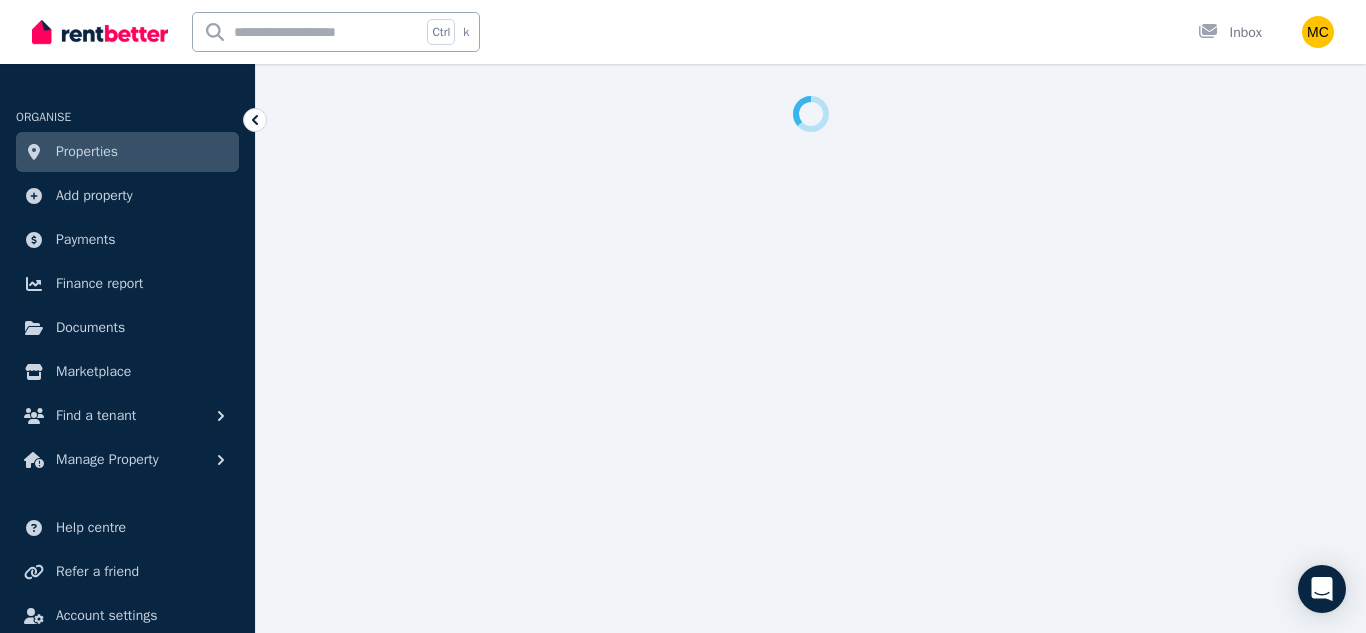 select on "**********" 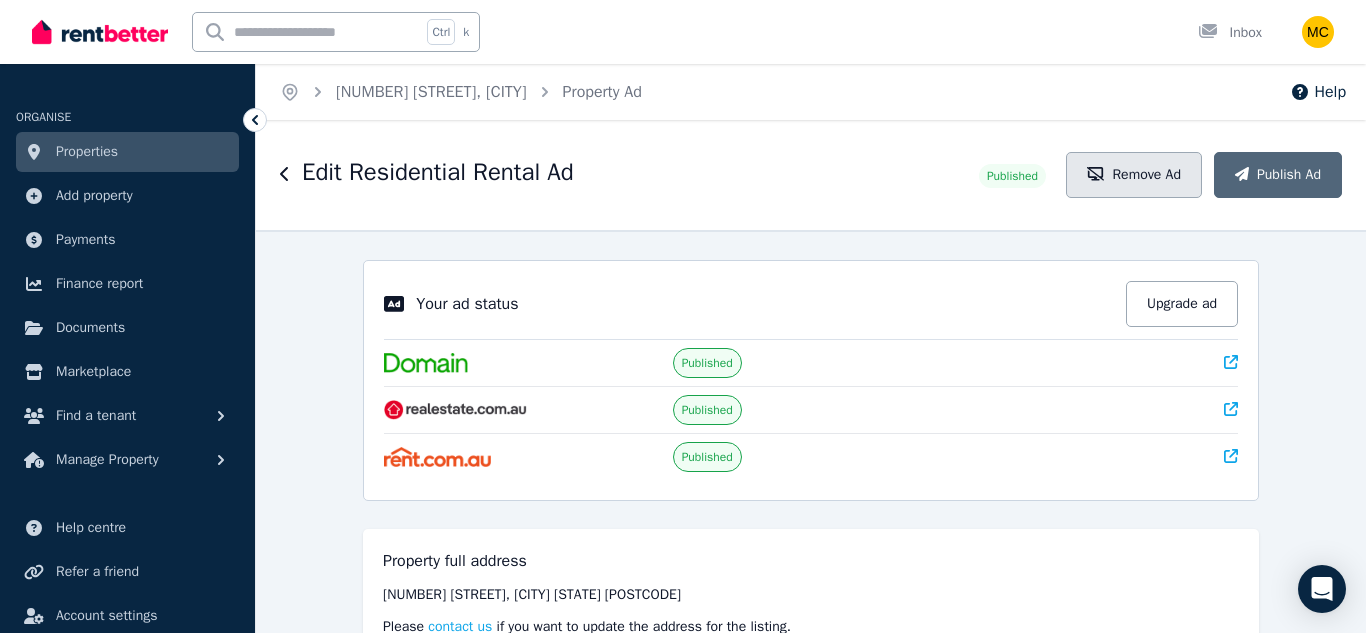 click on "Remove Ad" at bounding box center [1134, 175] 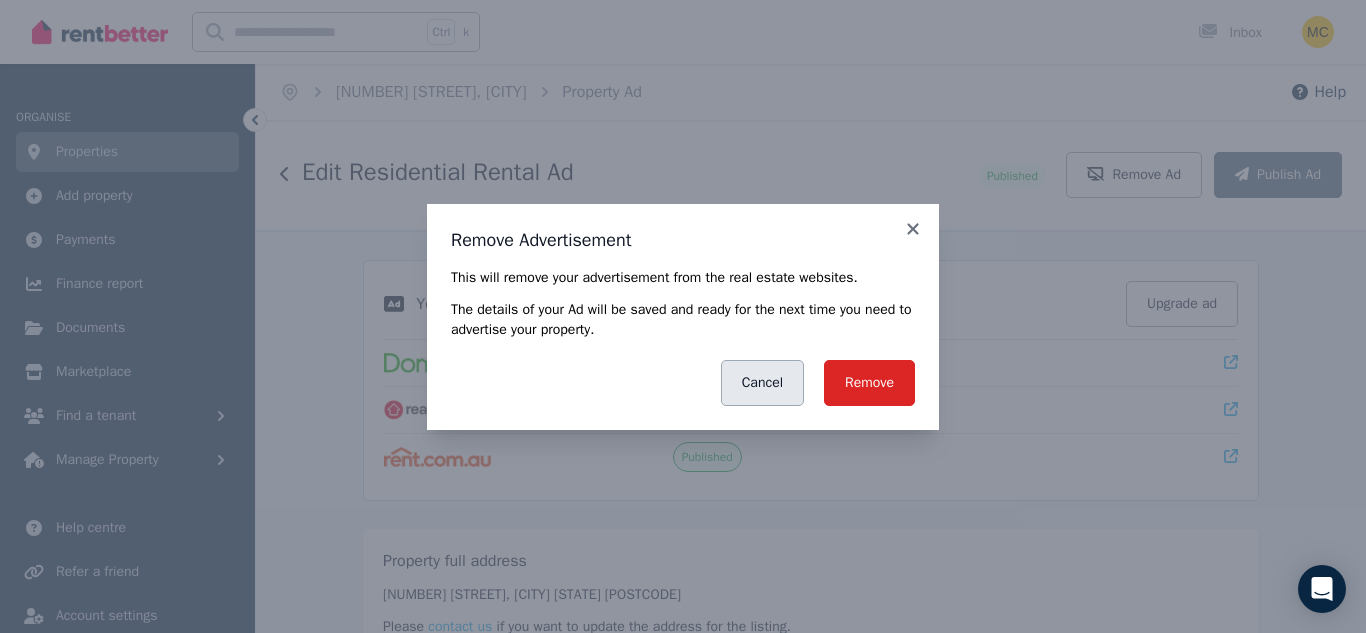 click on "Cancel" at bounding box center (762, 383) 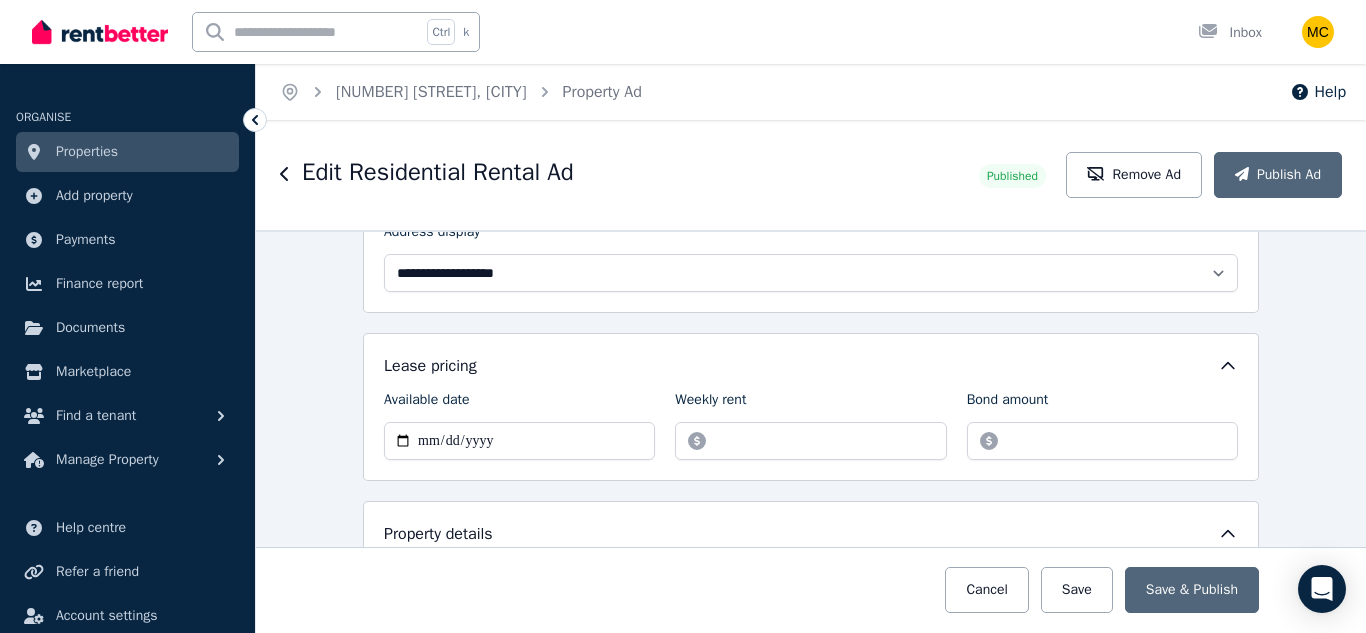 scroll, scrollTop: 560, scrollLeft: 0, axis: vertical 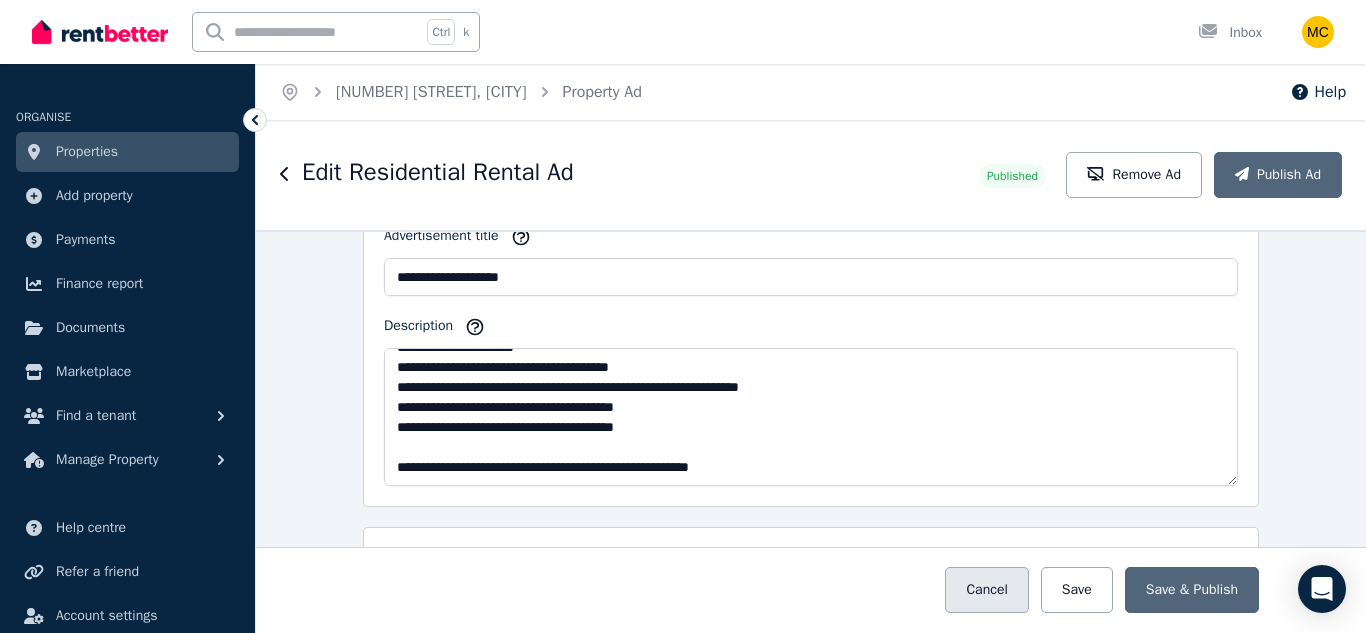 click on "Cancel" at bounding box center [986, 590] 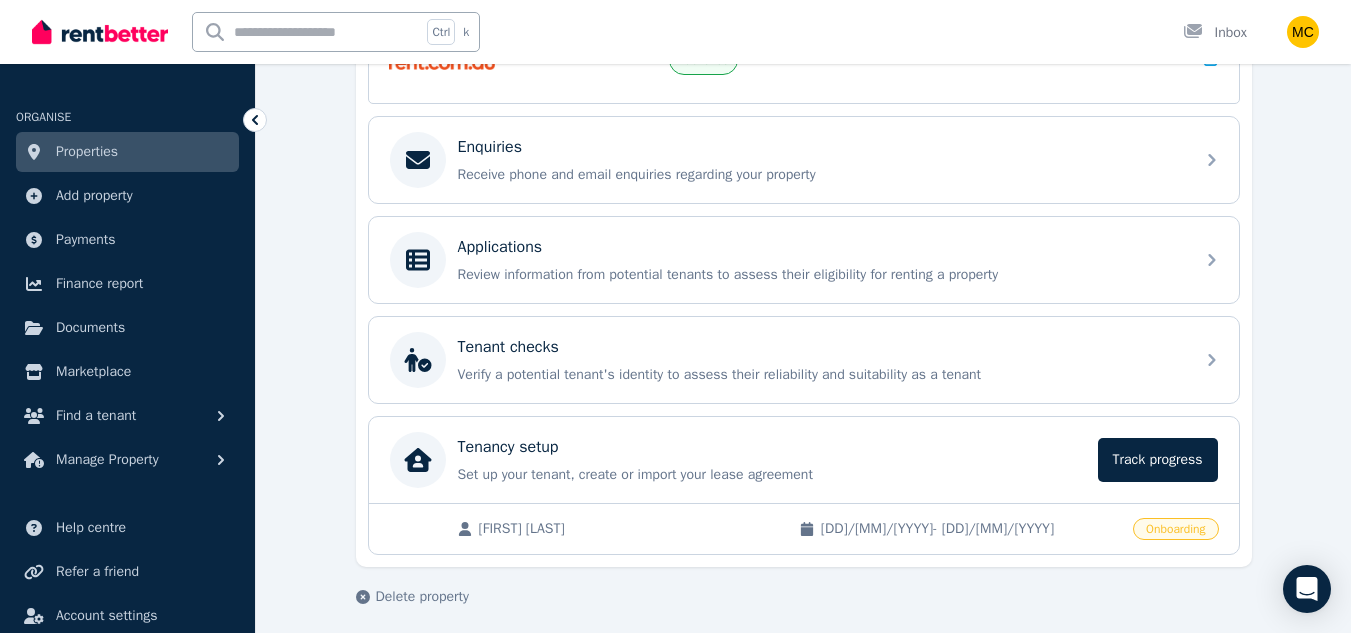 scroll, scrollTop: 610, scrollLeft: 0, axis: vertical 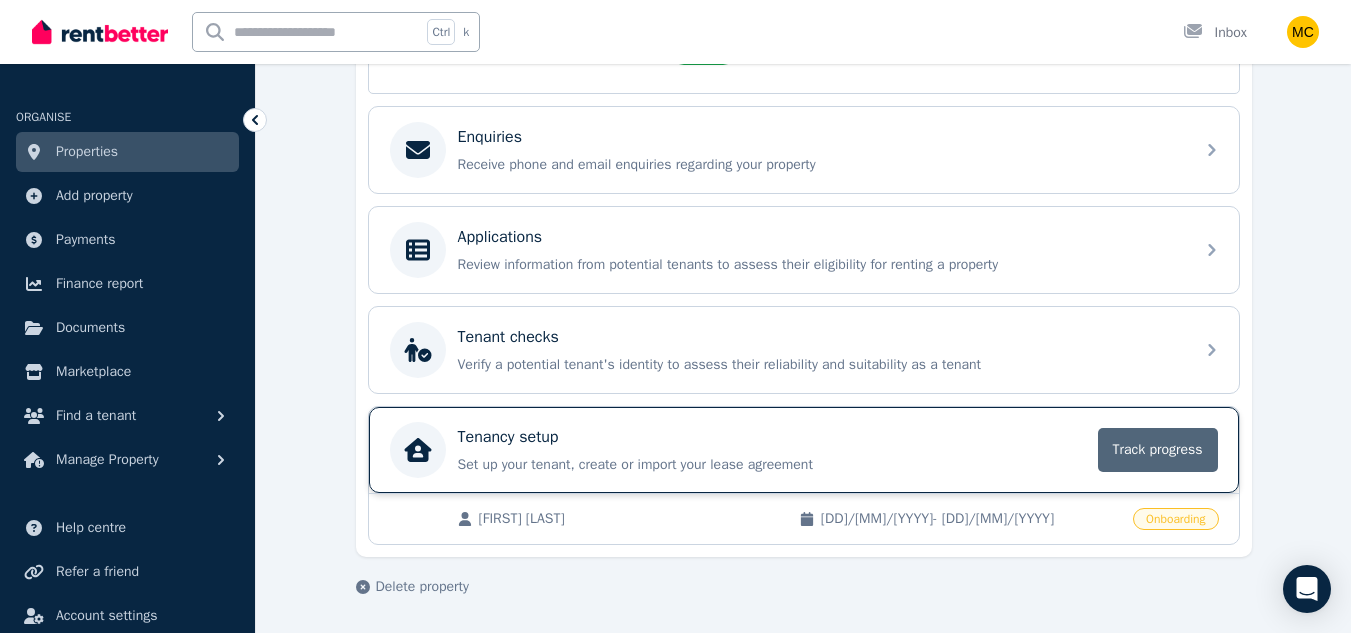click on "Track progress" at bounding box center [1158, 450] 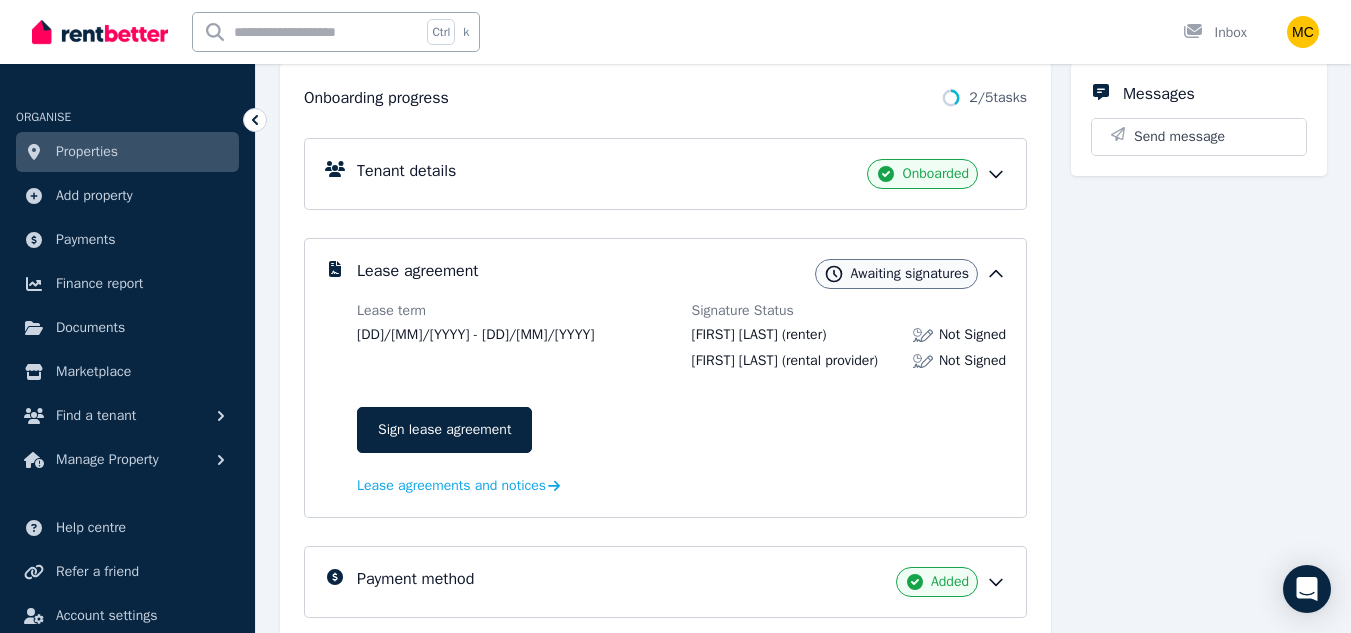 scroll, scrollTop: 440, scrollLeft: 0, axis: vertical 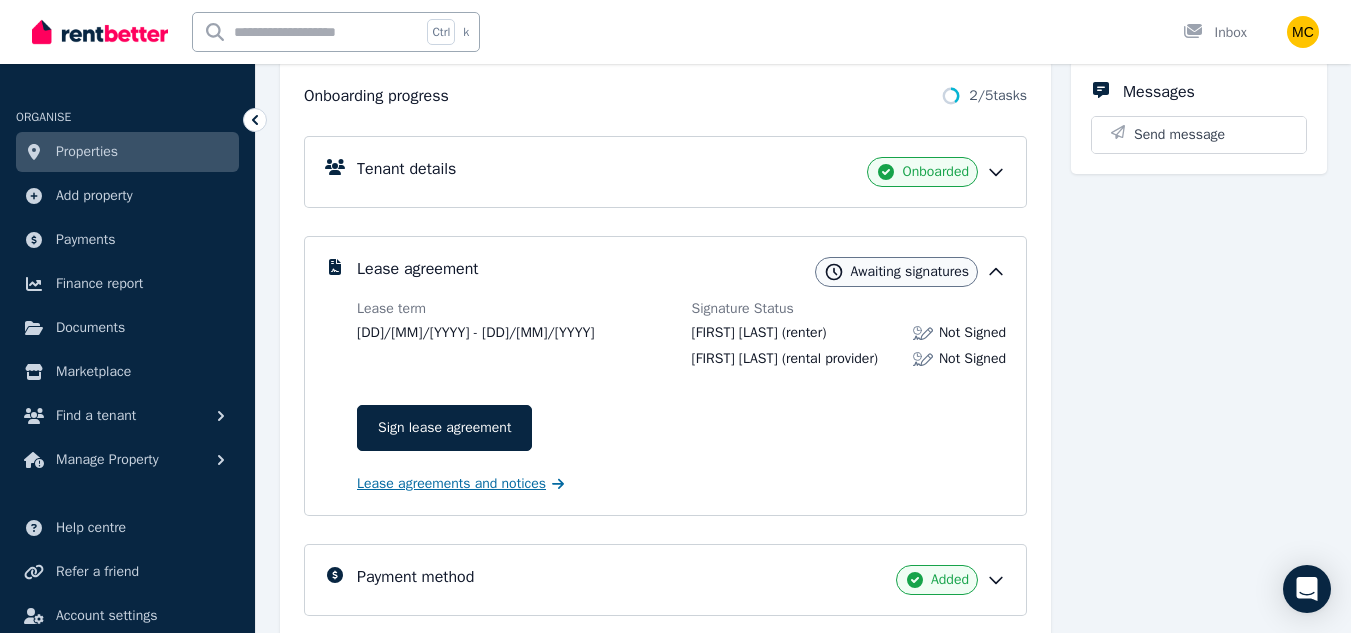 click on "Lease agreements and notices" at bounding box center [451, 484] 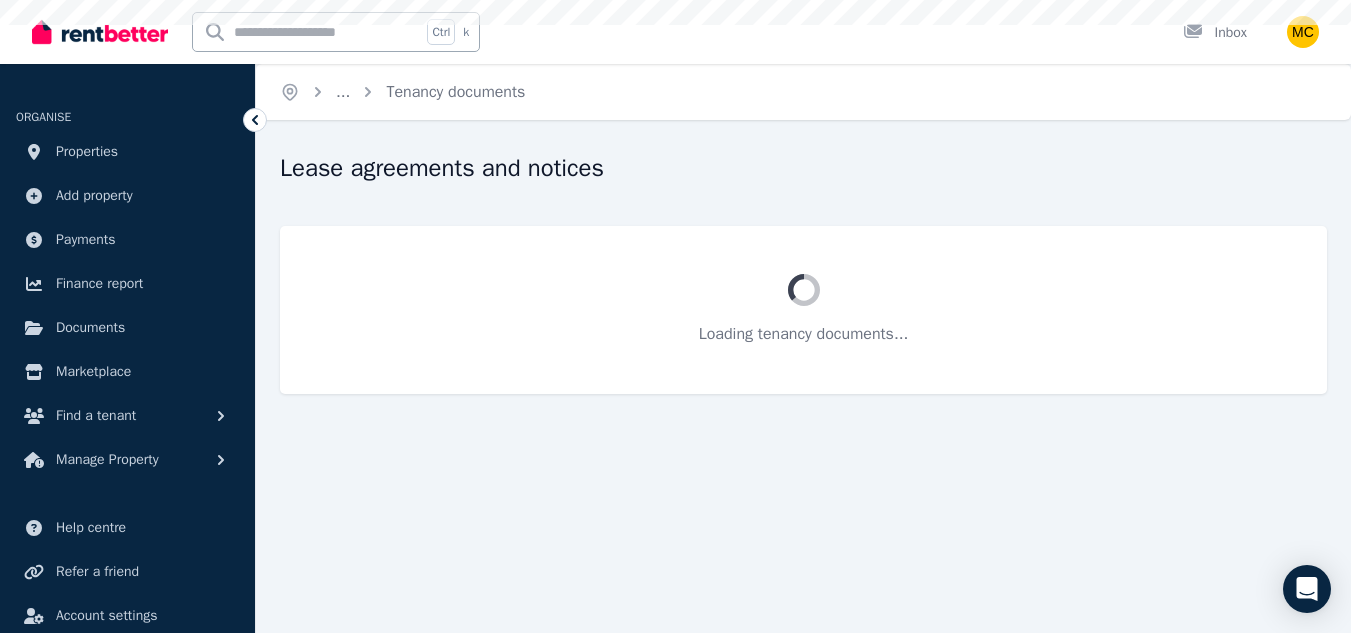 scroll, scrollTop: 0, scrollLeft: 0, axis: both 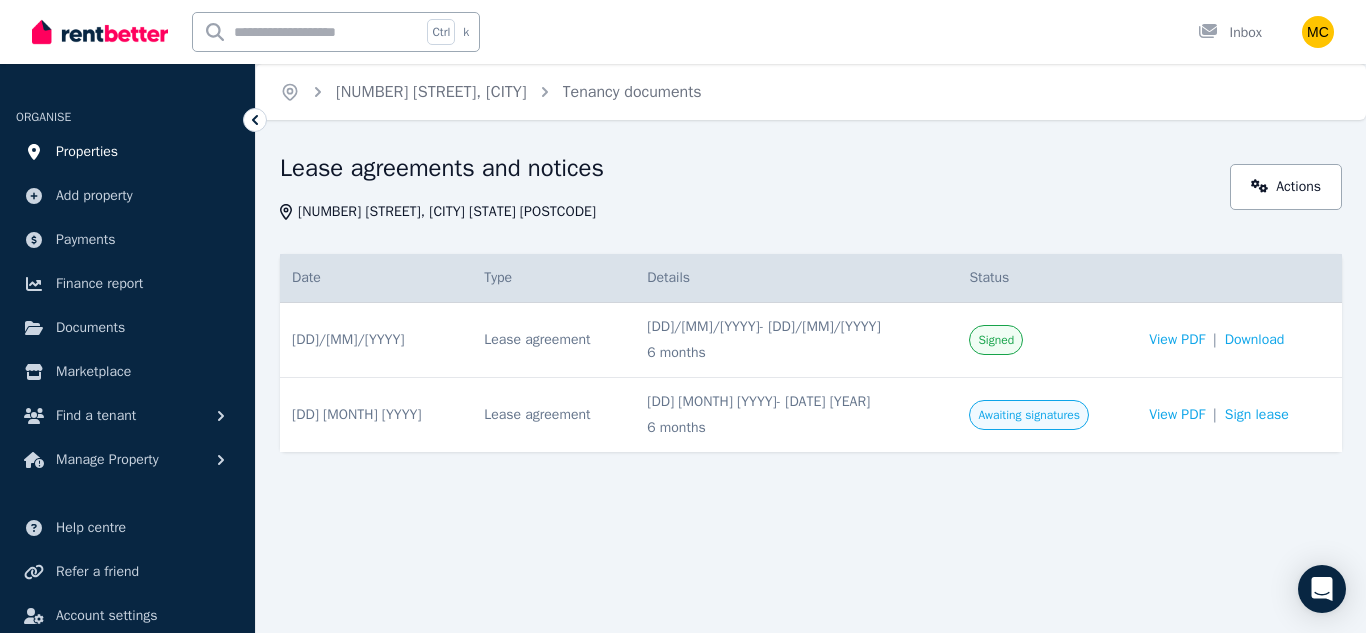 click on "Properties" at bounding box center (87, 152) 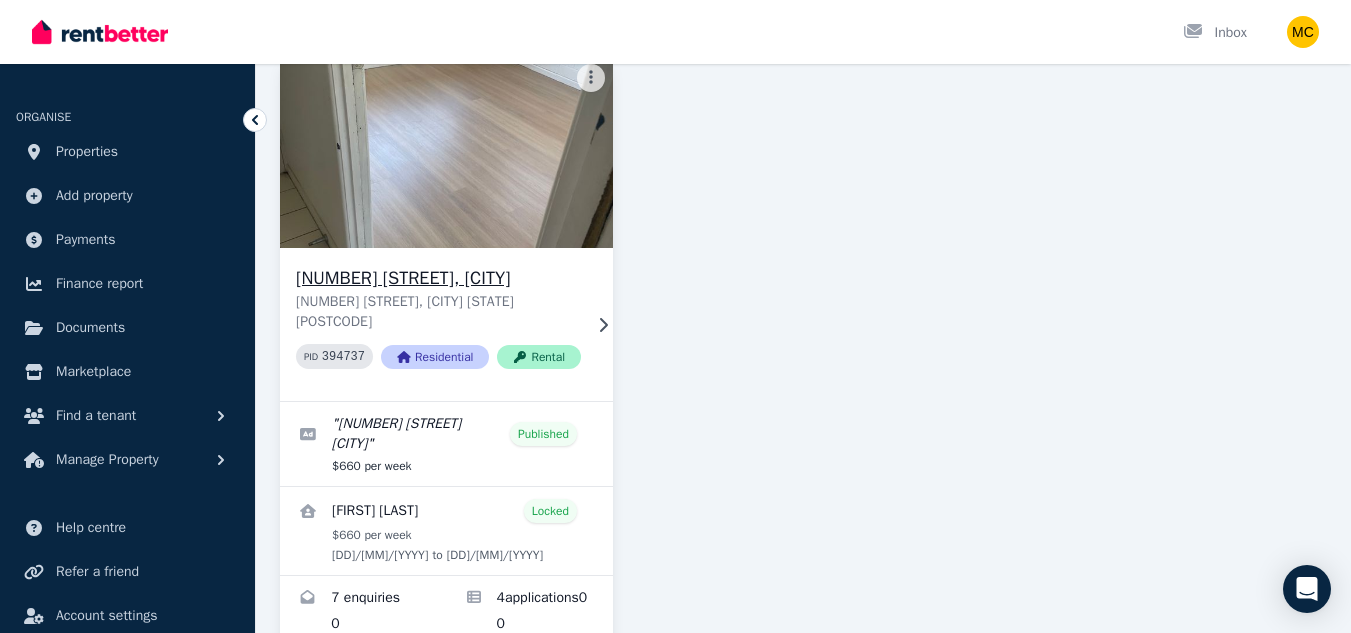 scroll, scrollTop: 157, scrollLeft: 0, axis: vertical 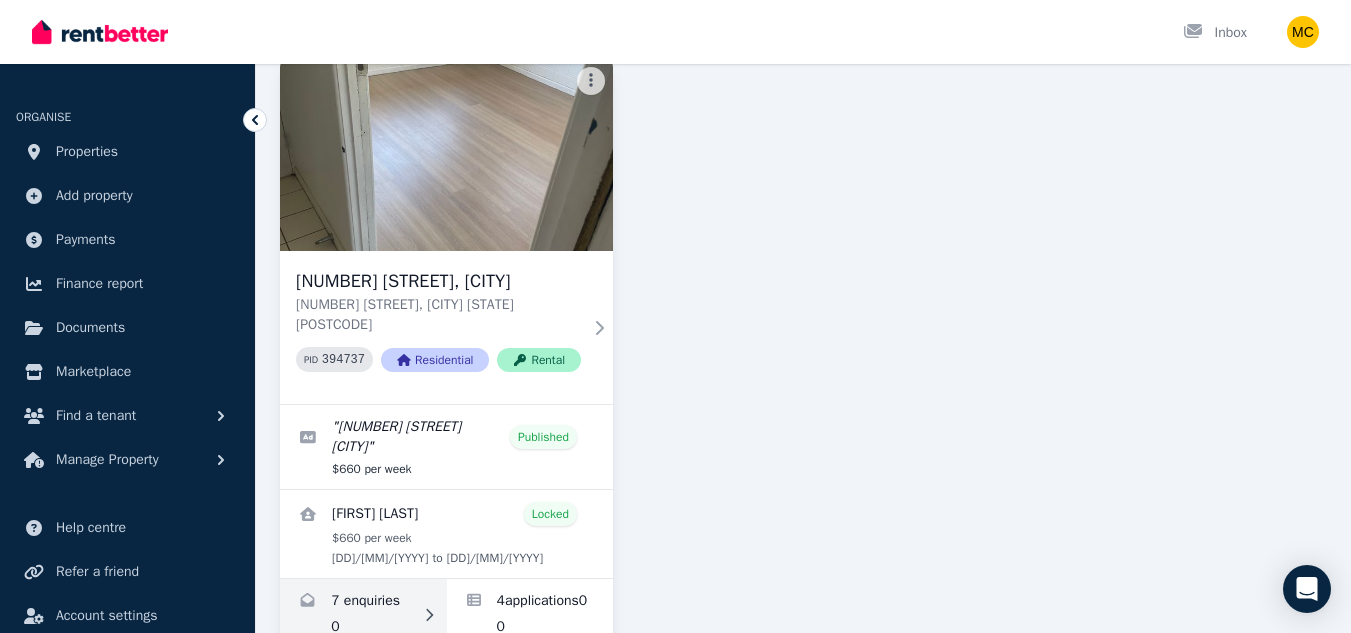 click at bounding box center [363, 616] 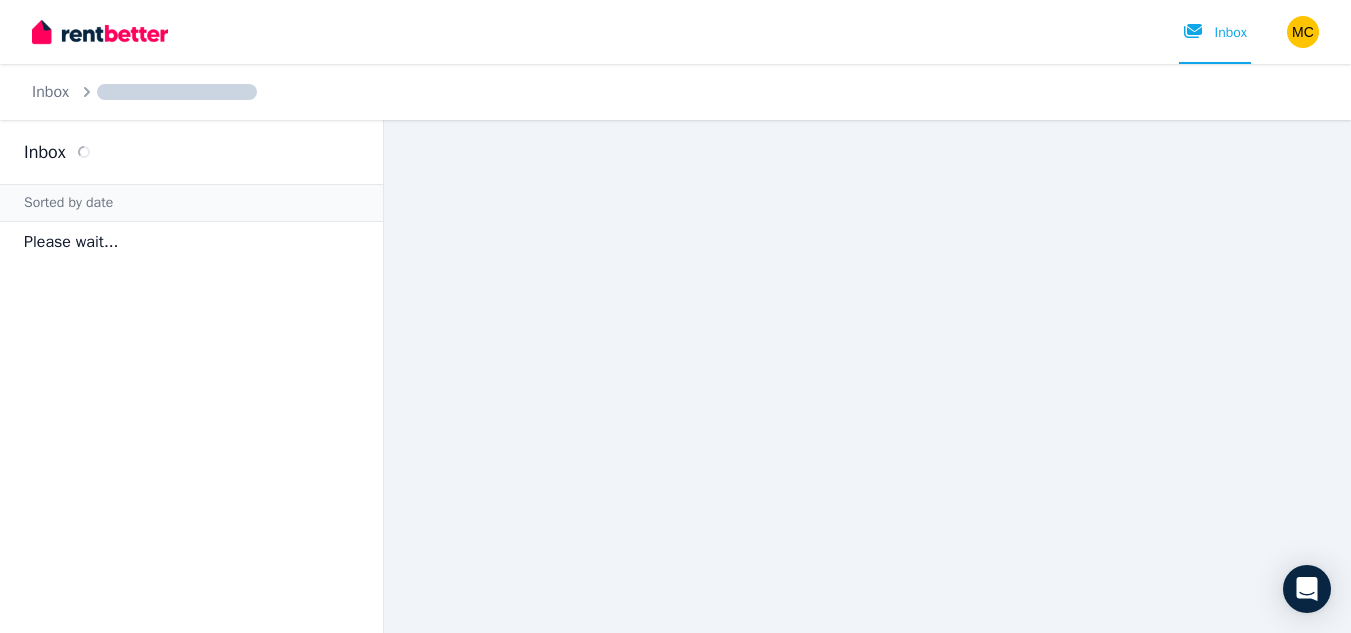 scroll, scrollTop: 0, scrollLeft: 0, axis: both 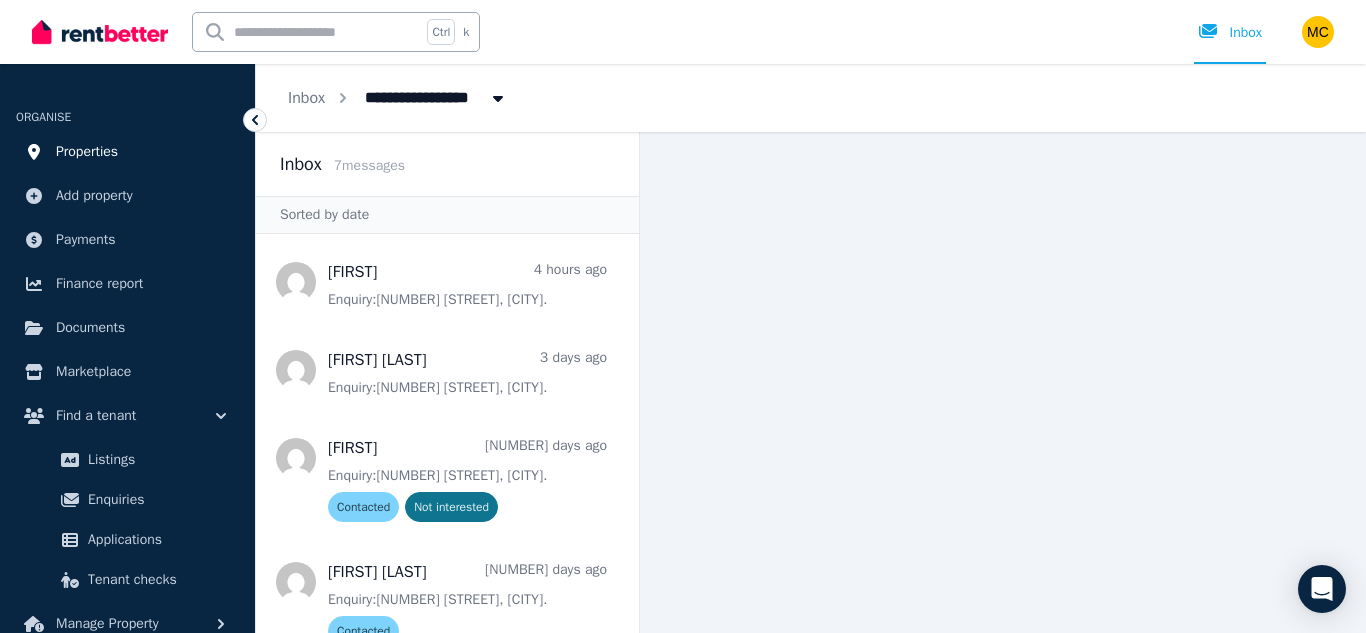 click on "Properties" at bounding box center [87, 152] 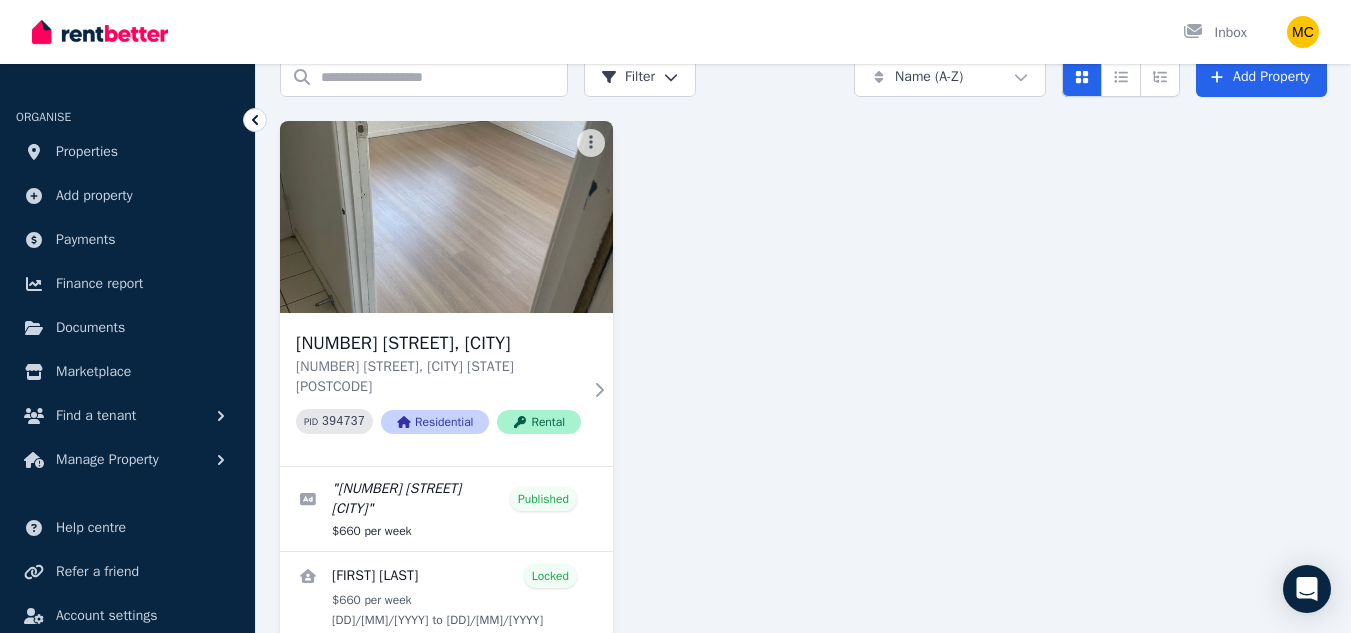scroll, scrollTop: 0, scrollLeft: 0, axis: both 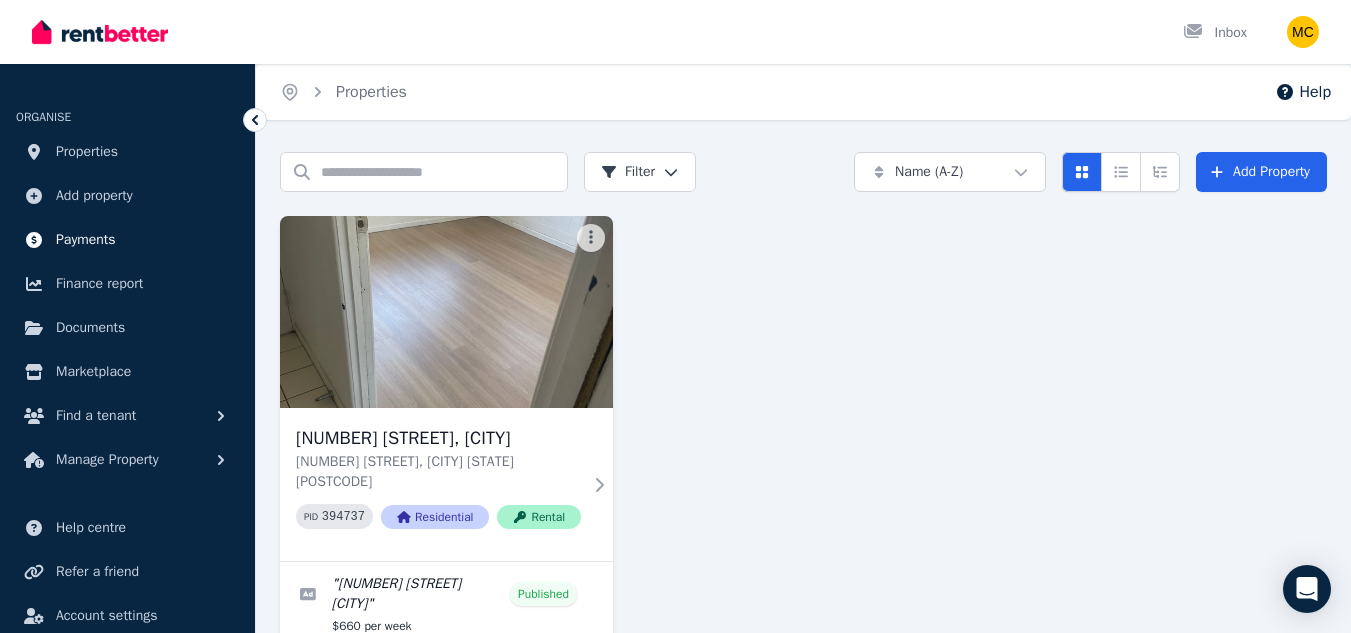 click on "Payments" at bounding box center [86, 240] 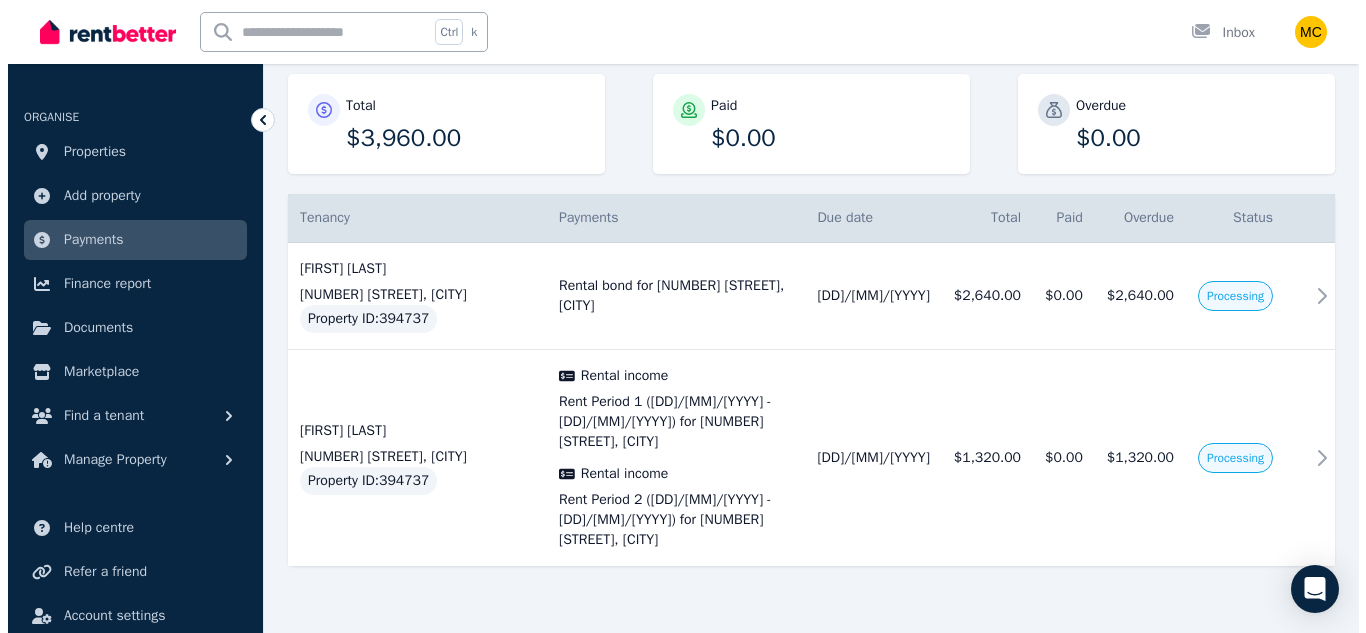 scroll, scrollTop: 247, scrollLeft: 0, axis: vertical 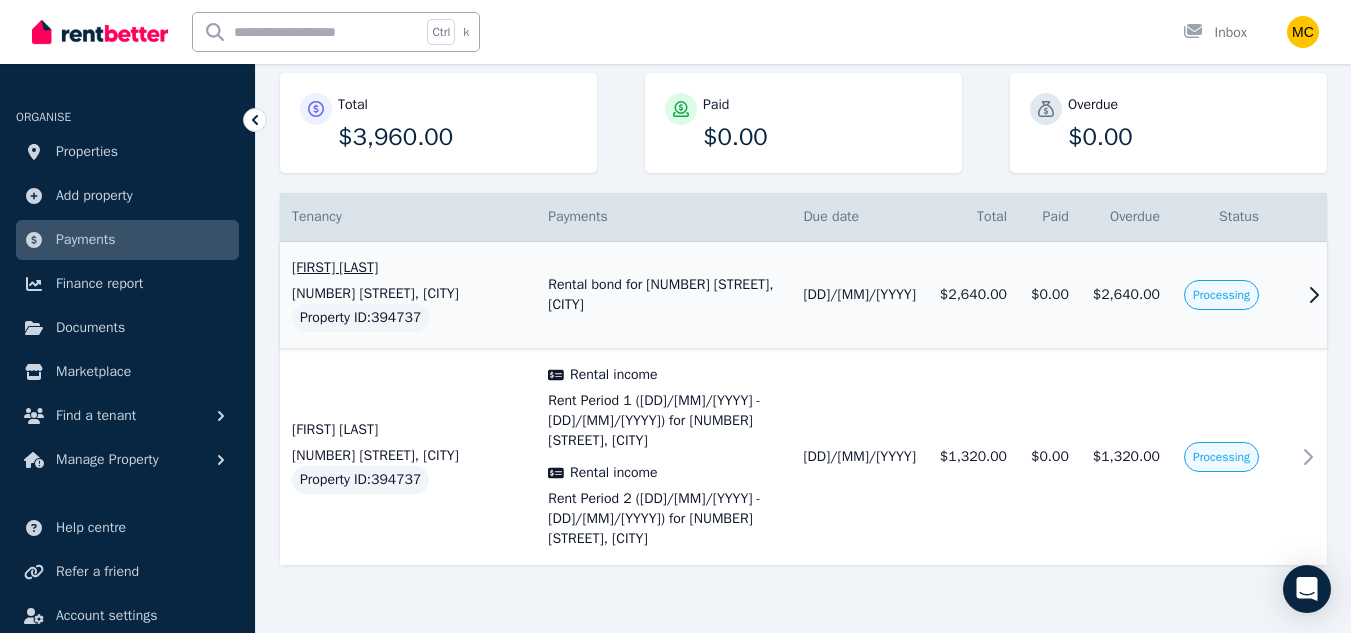 click at bounding box center (1283, 295) 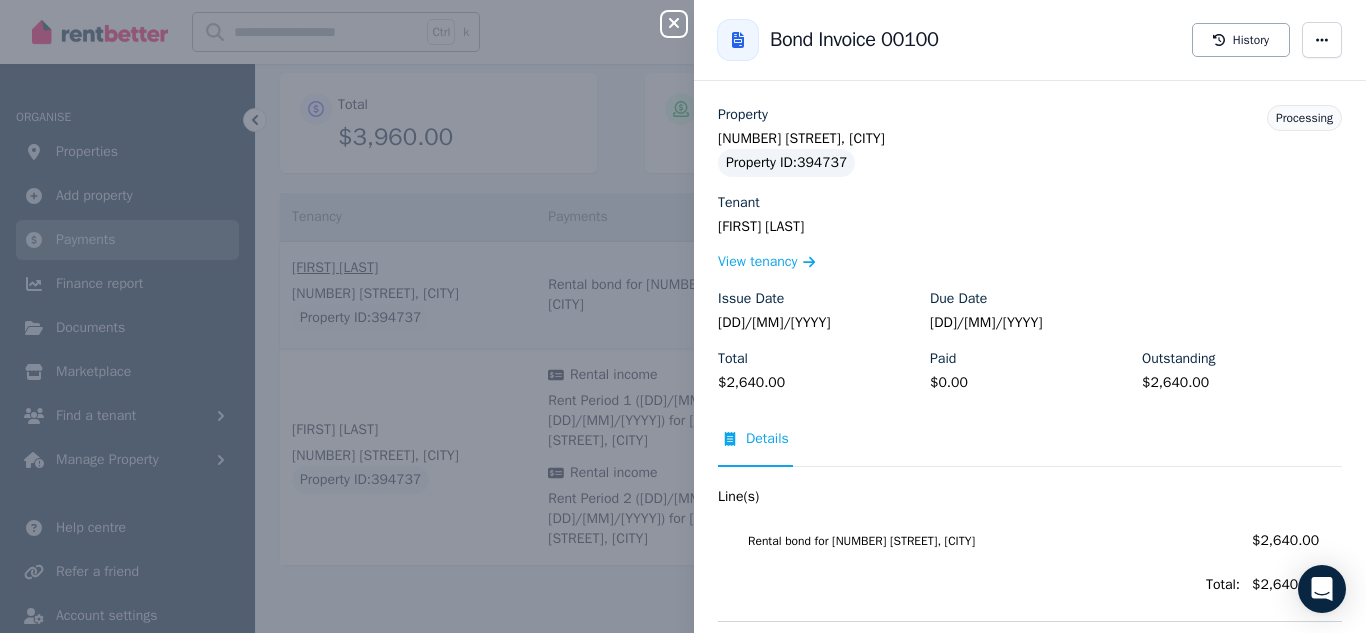 type 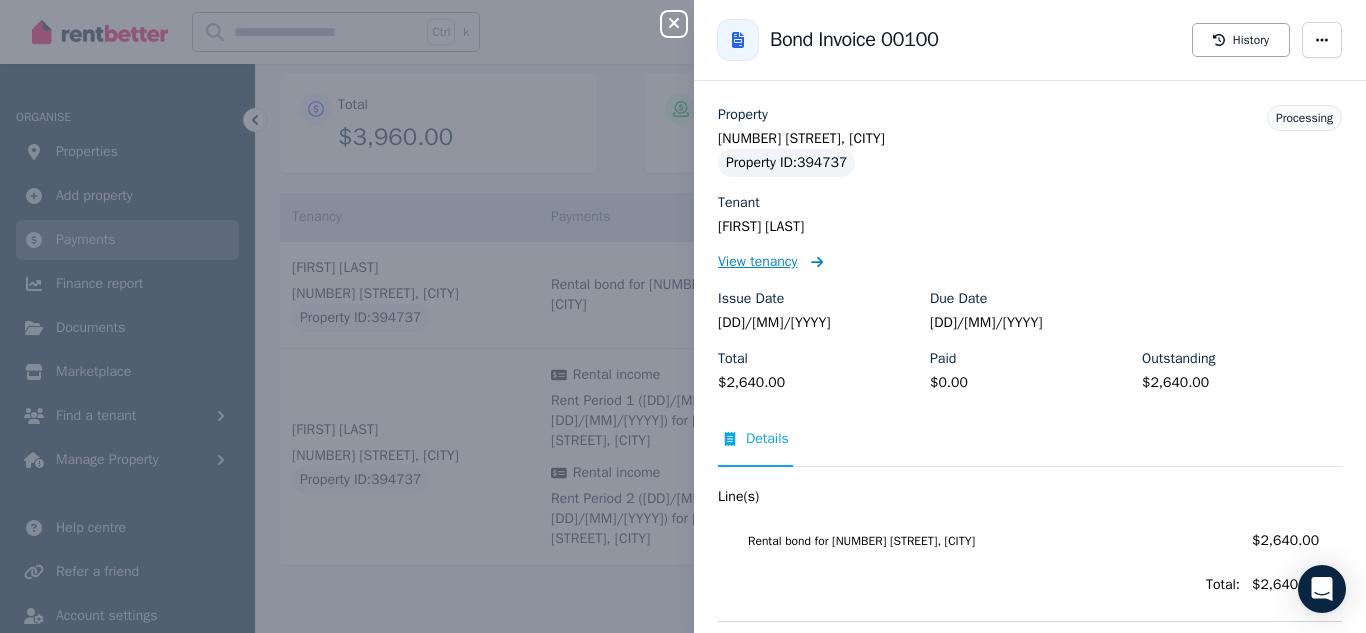 click on "View tenancy" at bounding box center (757, 262) 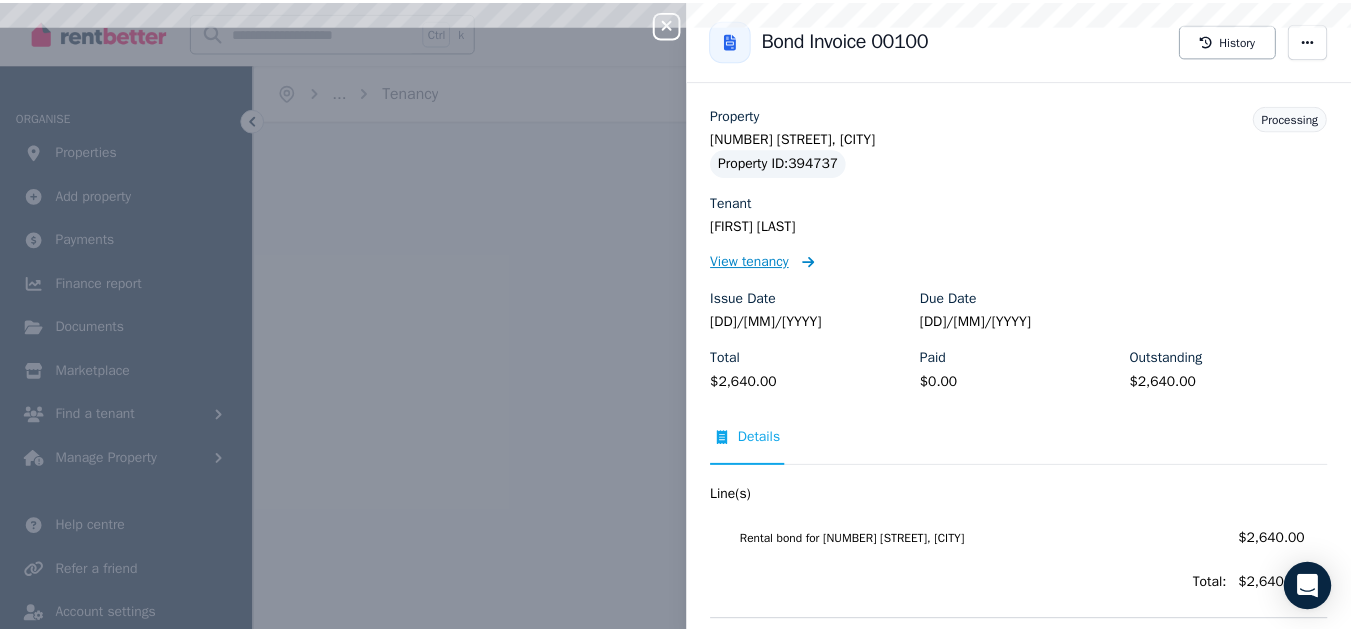 scroll, scrollTop: 0, scrollLeft: 0, axis: both 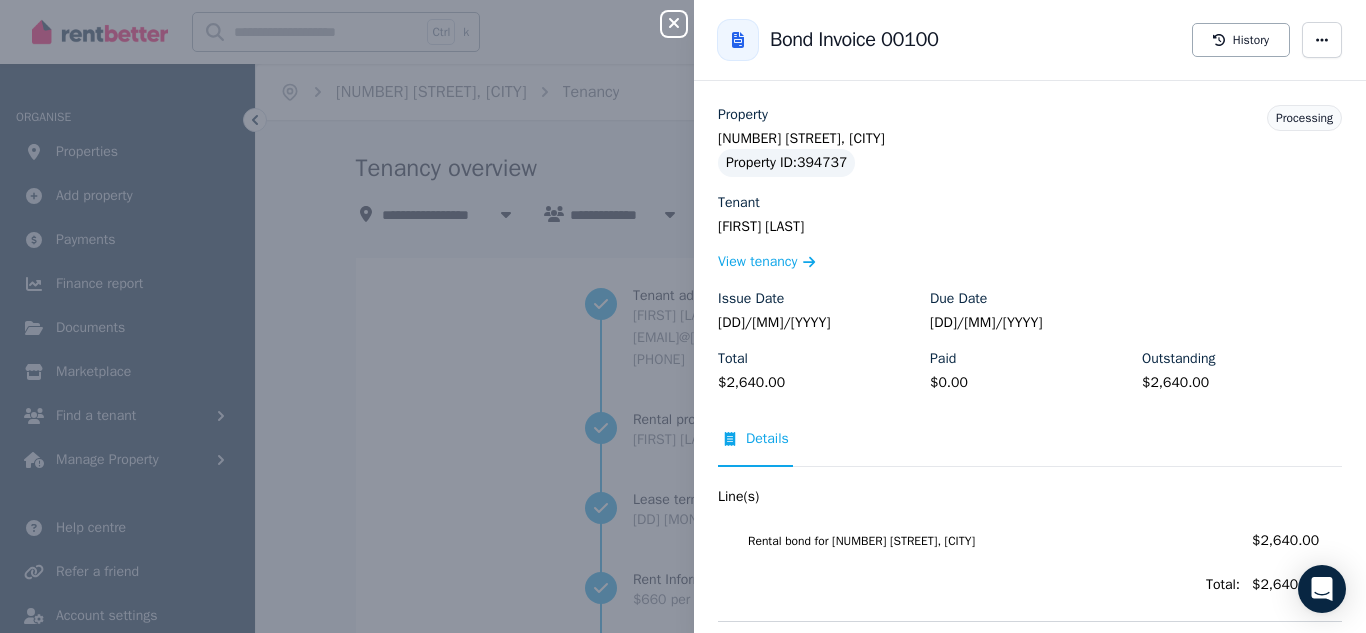 click 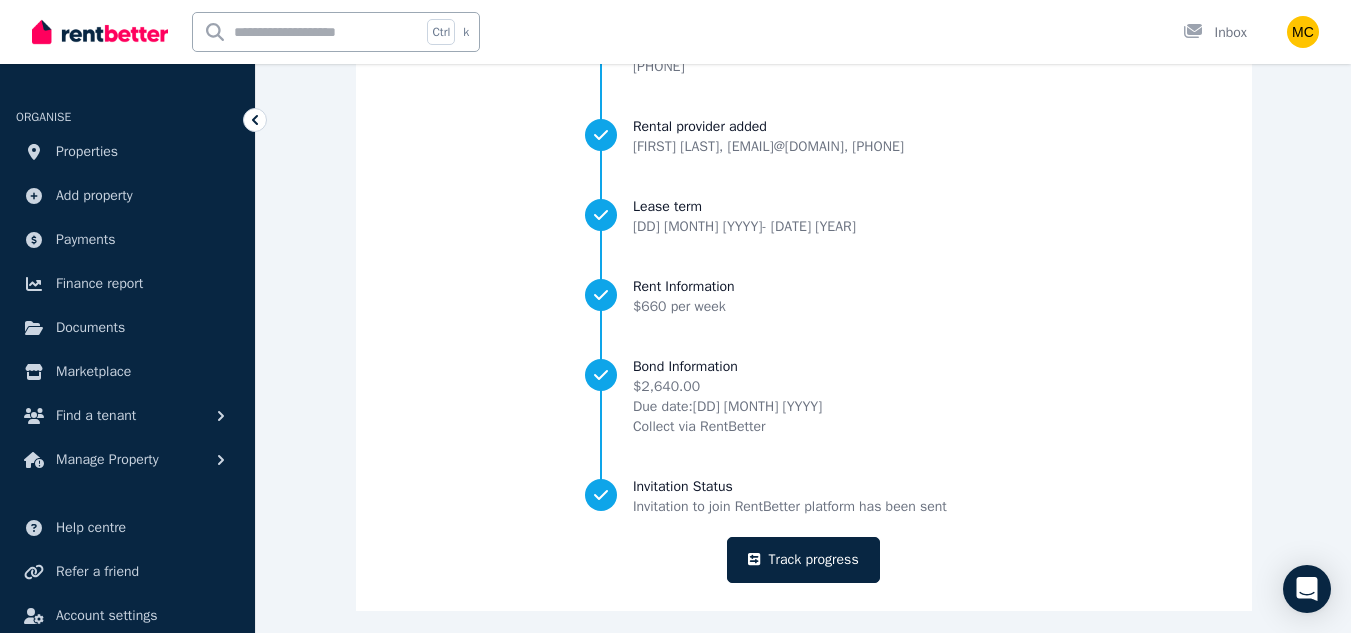 scroll, scrollTop: 307, scrollLeft: 0, axis: vertical 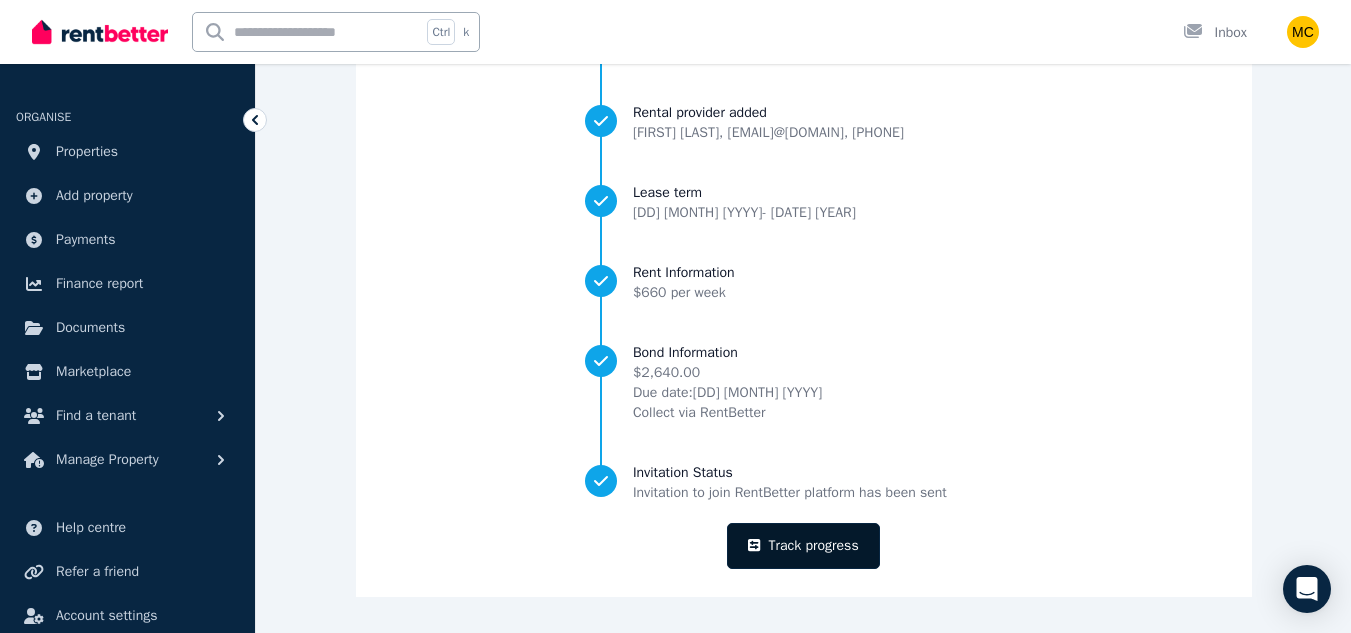 click on "Track progress" at bounding box center [803, 546] 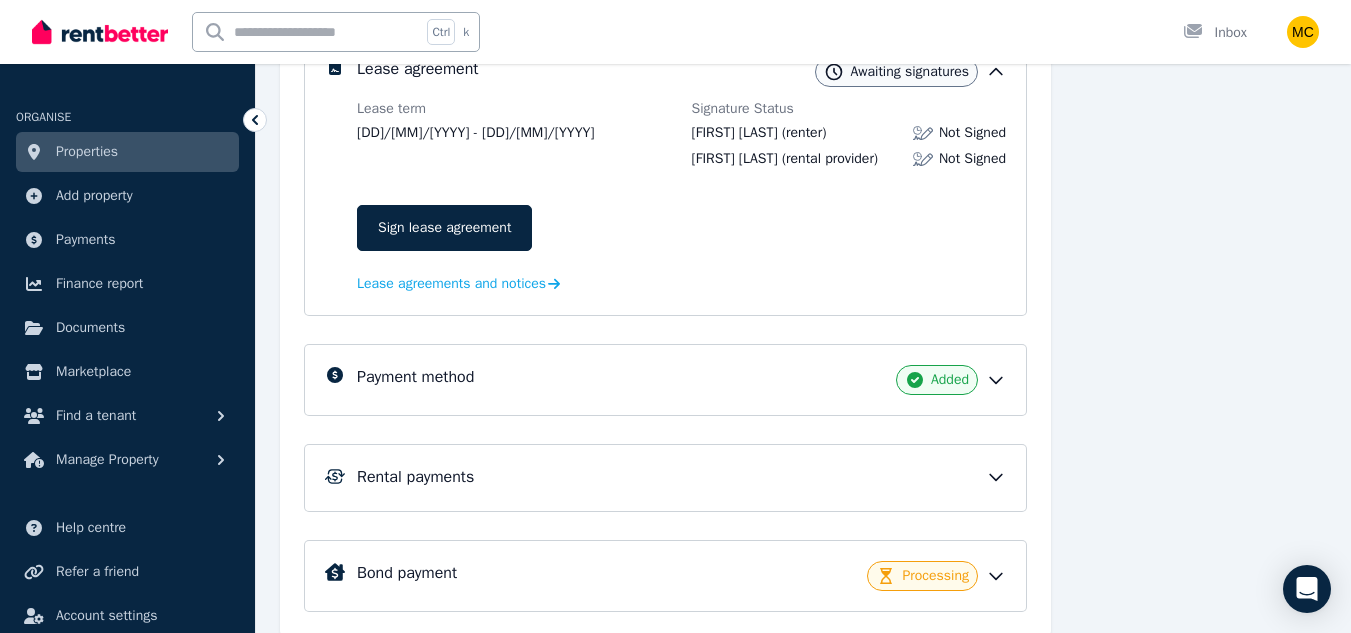 scroll, scrollTop: 680, scrollLeft: 0, axis: vertical 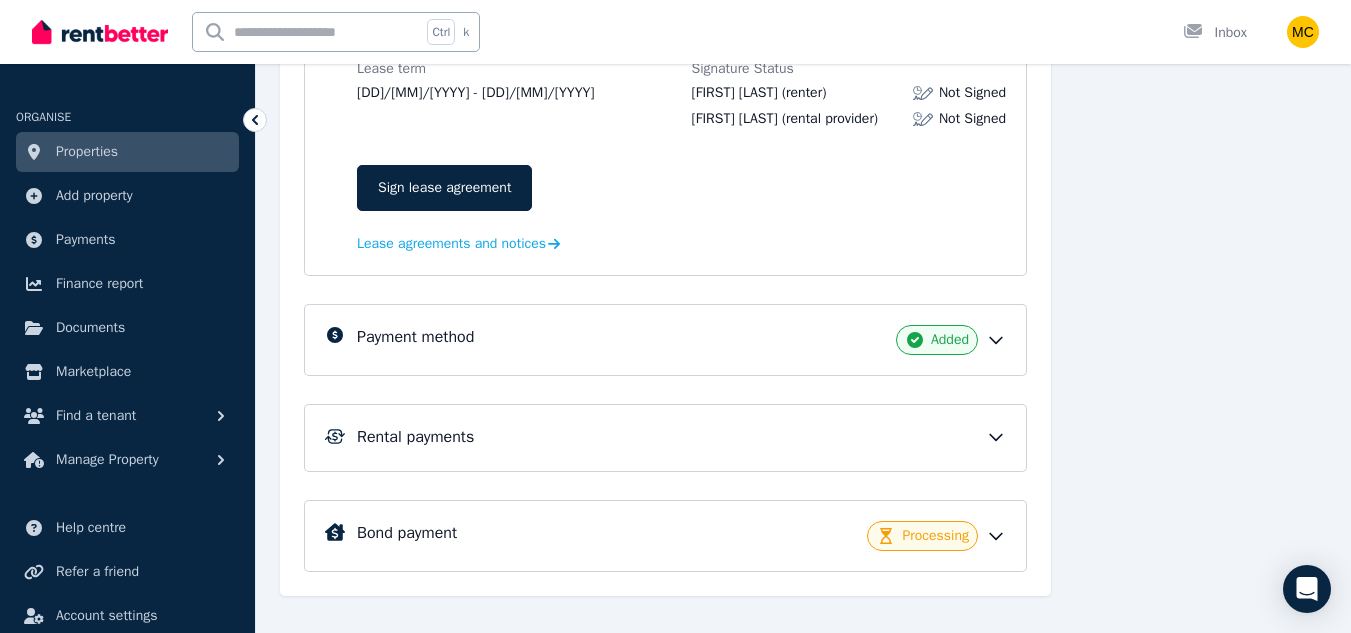 click on "Bond payment Processing" at bounding box center [681, 536] 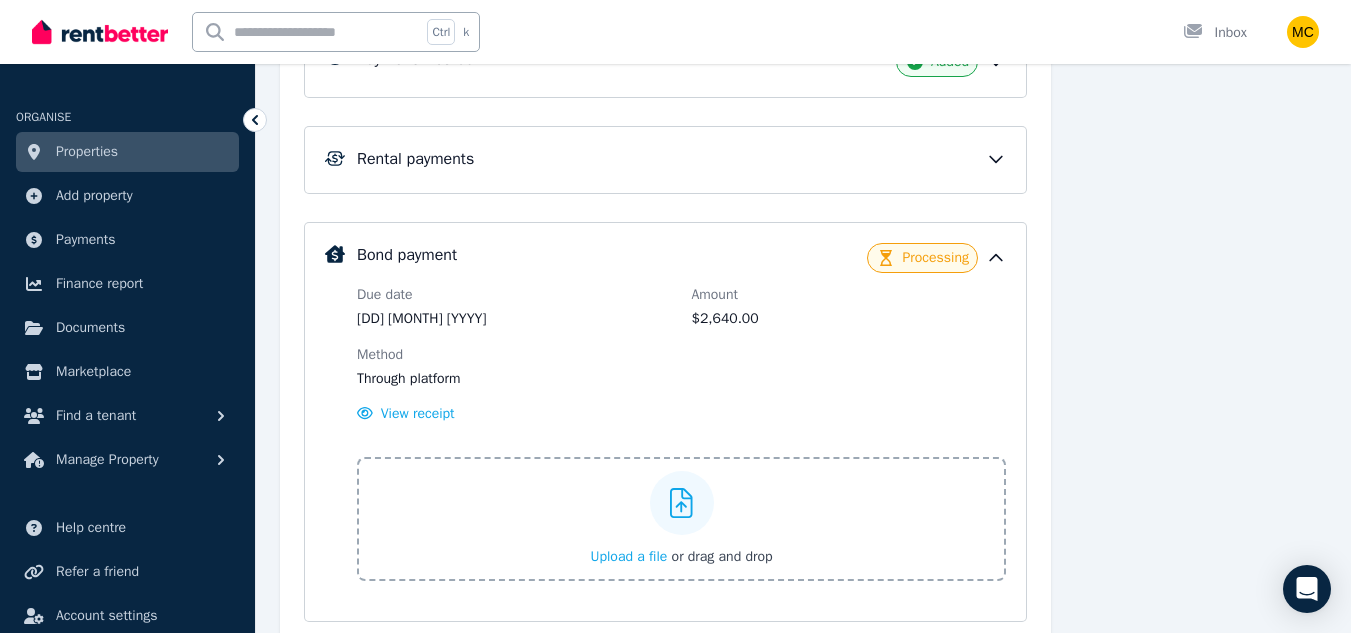 scroll, scrollTop: 960, scrollLeft: 0, axis: vertical 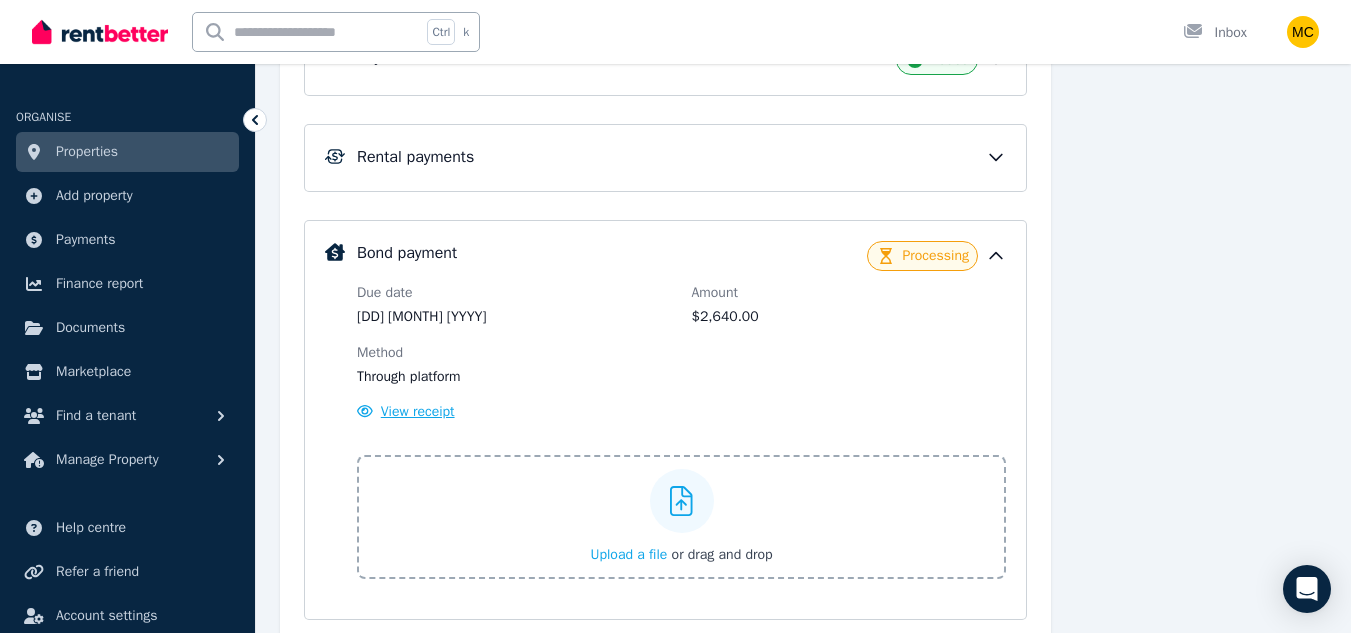 click on "View receipt" at bounding box center [418, 411] 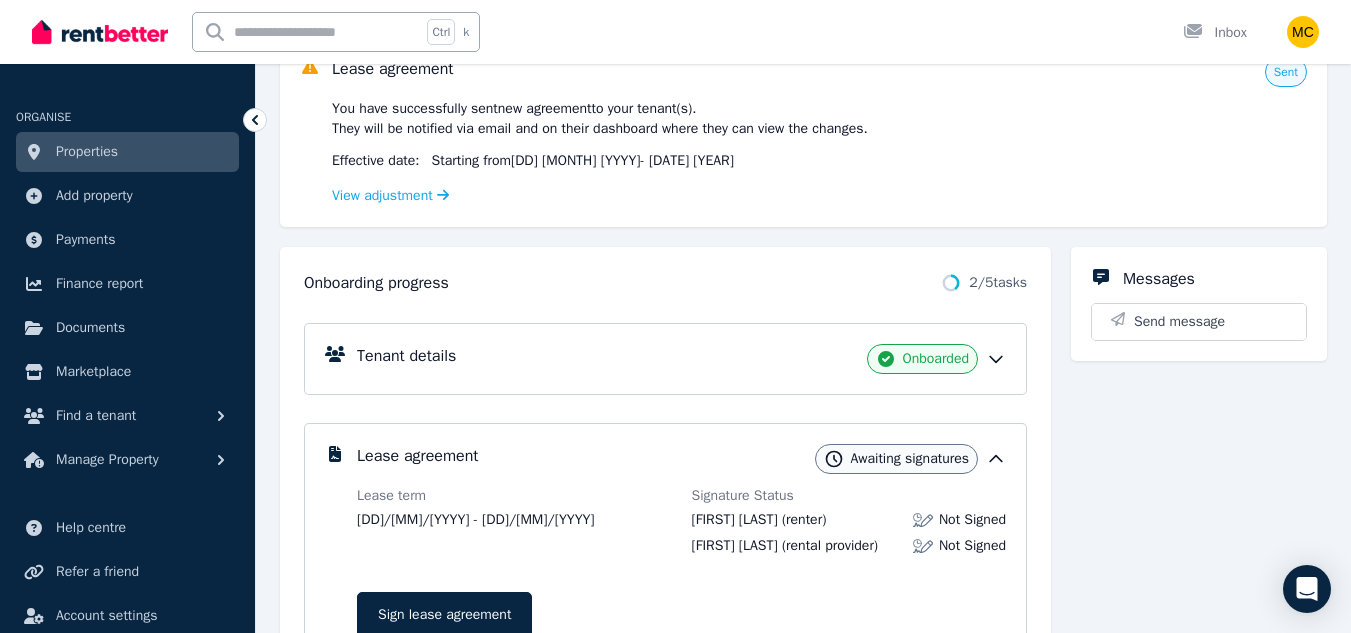 scroll, scrollTop: 239, scrollLeft: 0, axis: vertical 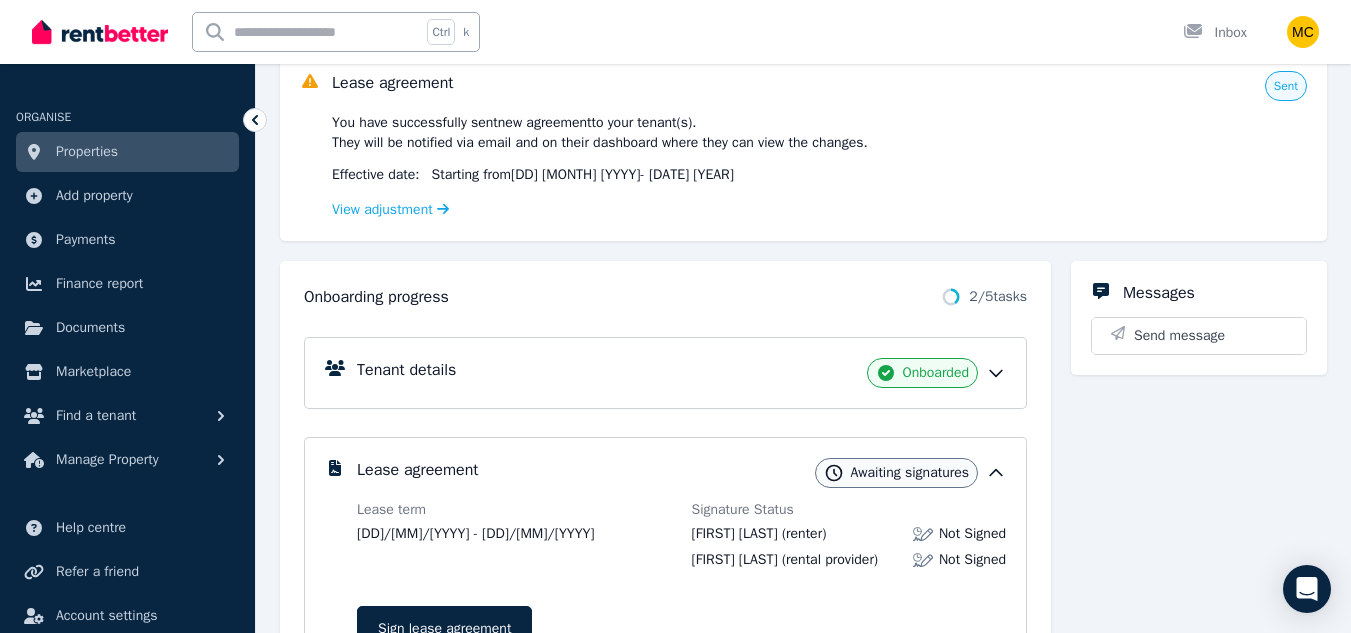 click 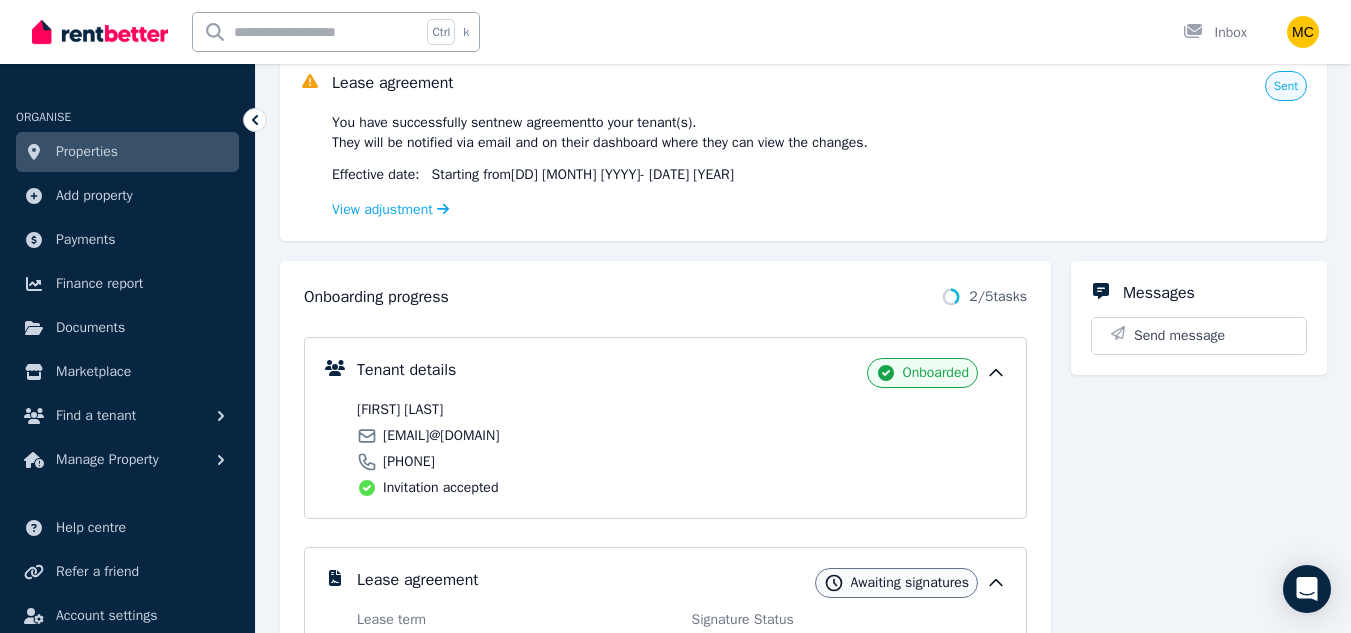 click 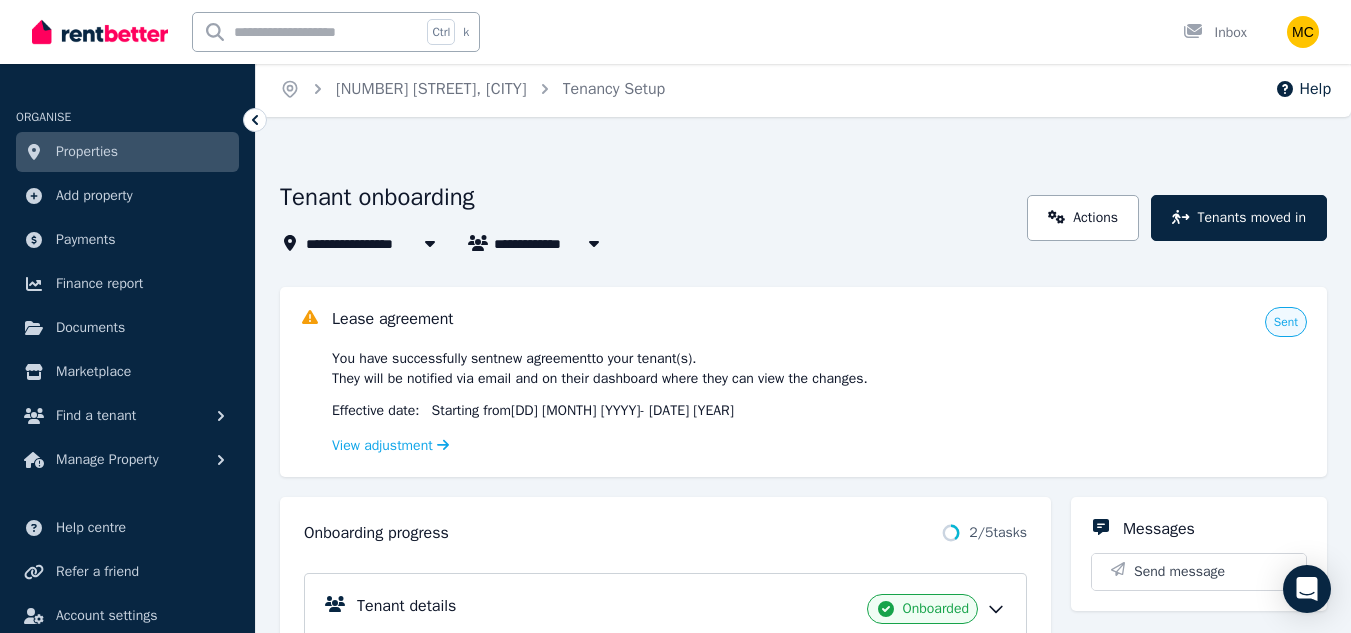 scroll, scrollTop: 0, scrollLeft: 0, axis: both 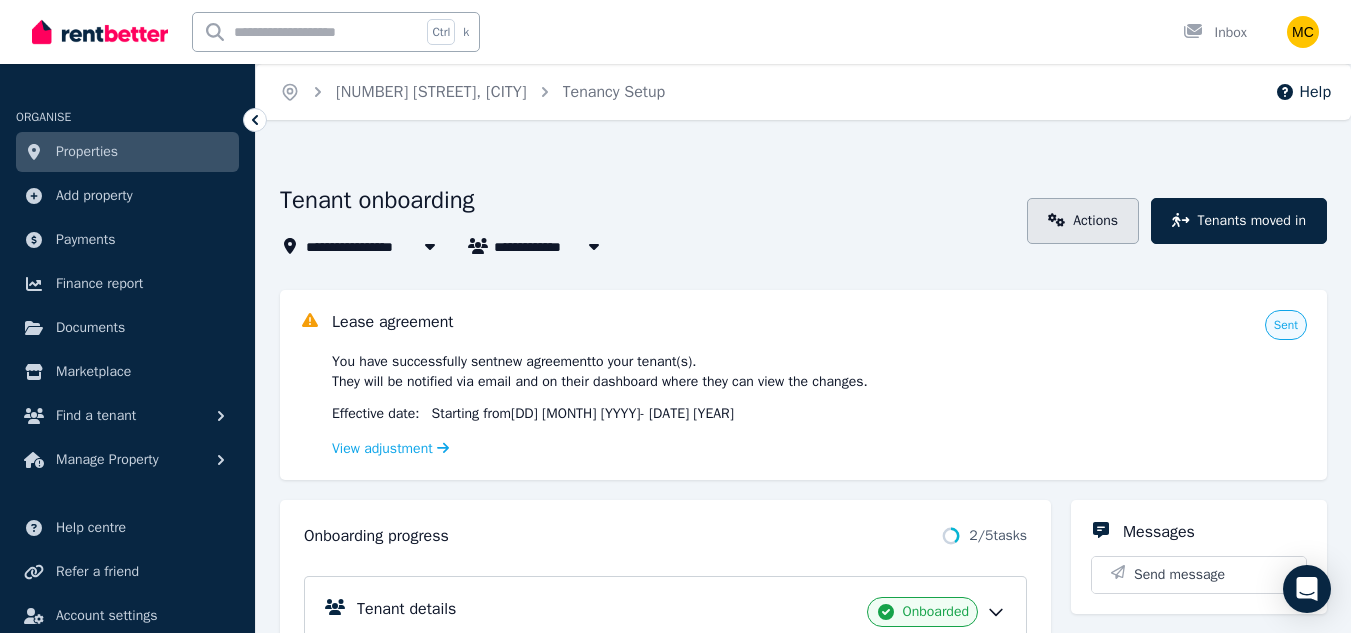 click 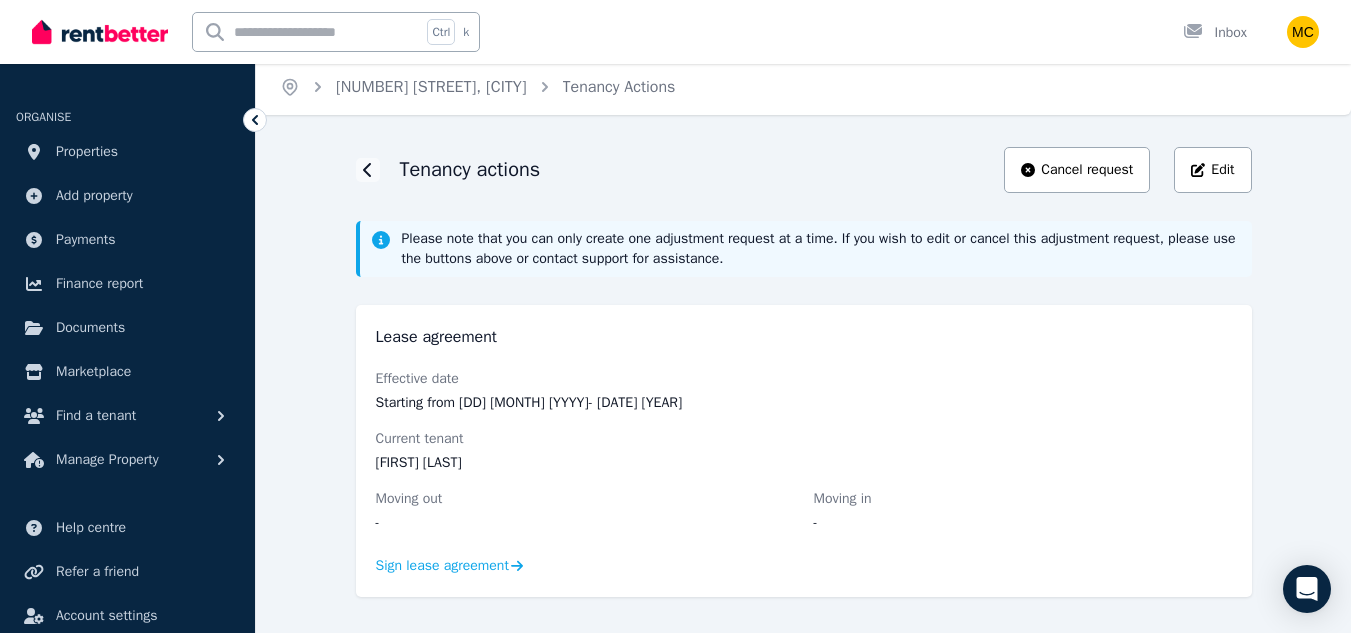 scroll, scrollTop: 0, scrollLeft: 0, axis: both 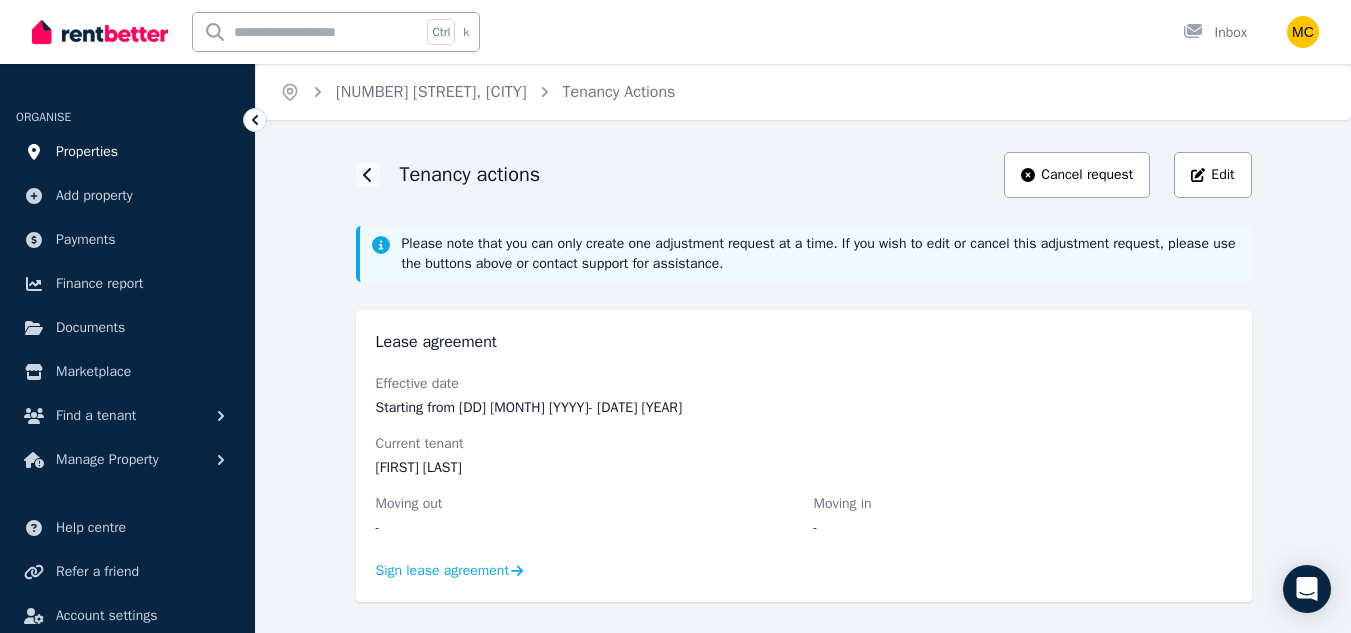 click on "Properties" at bounding box center (87, 152) 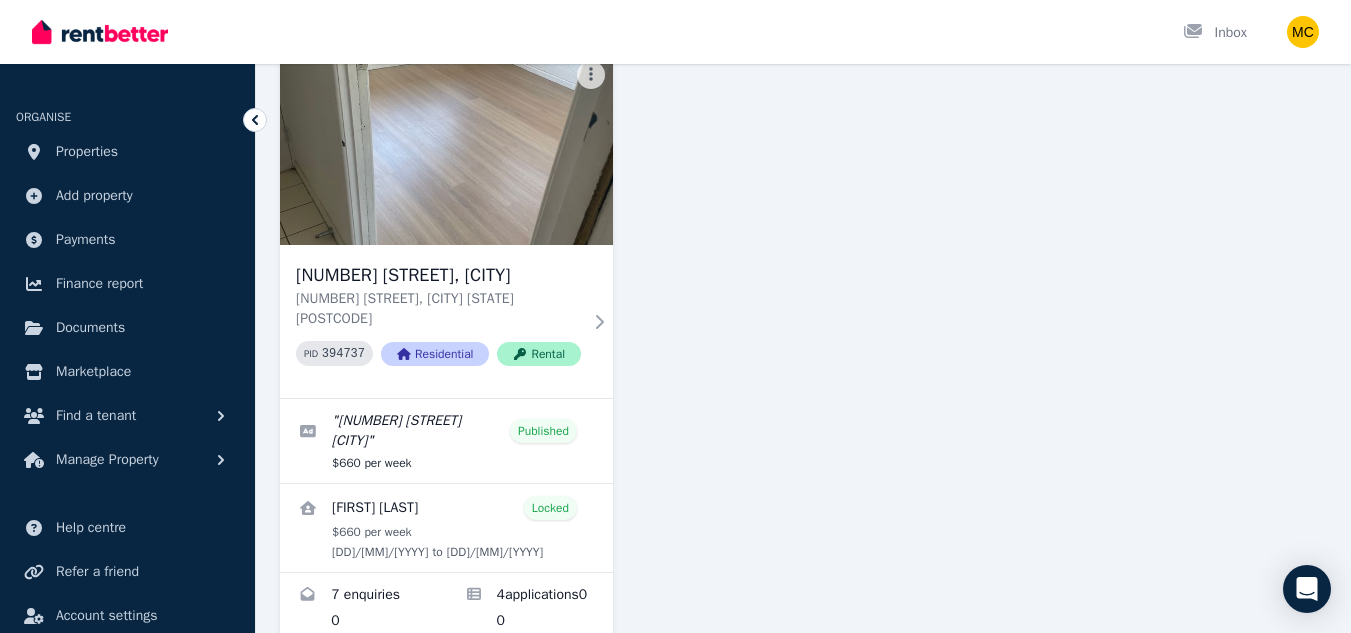 scroll, scrollTop: 197, scrollLeft: 0, axis: vertical 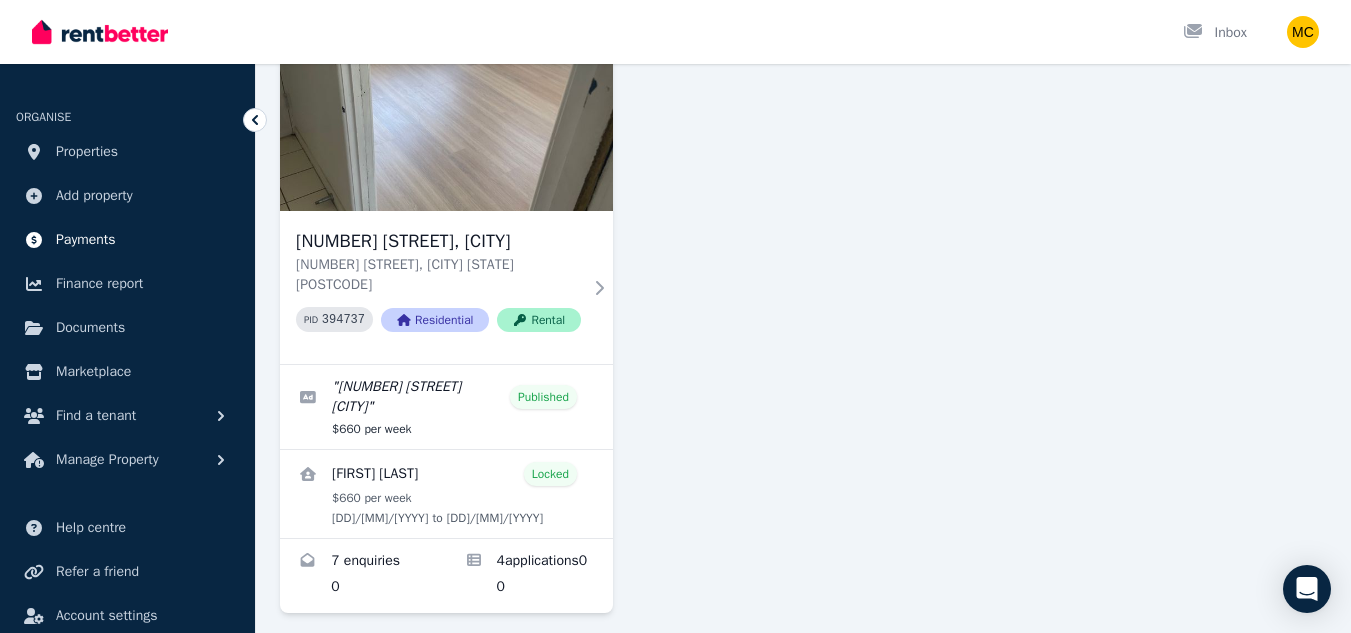 click on "Payments" at bounding box center [86, 240] 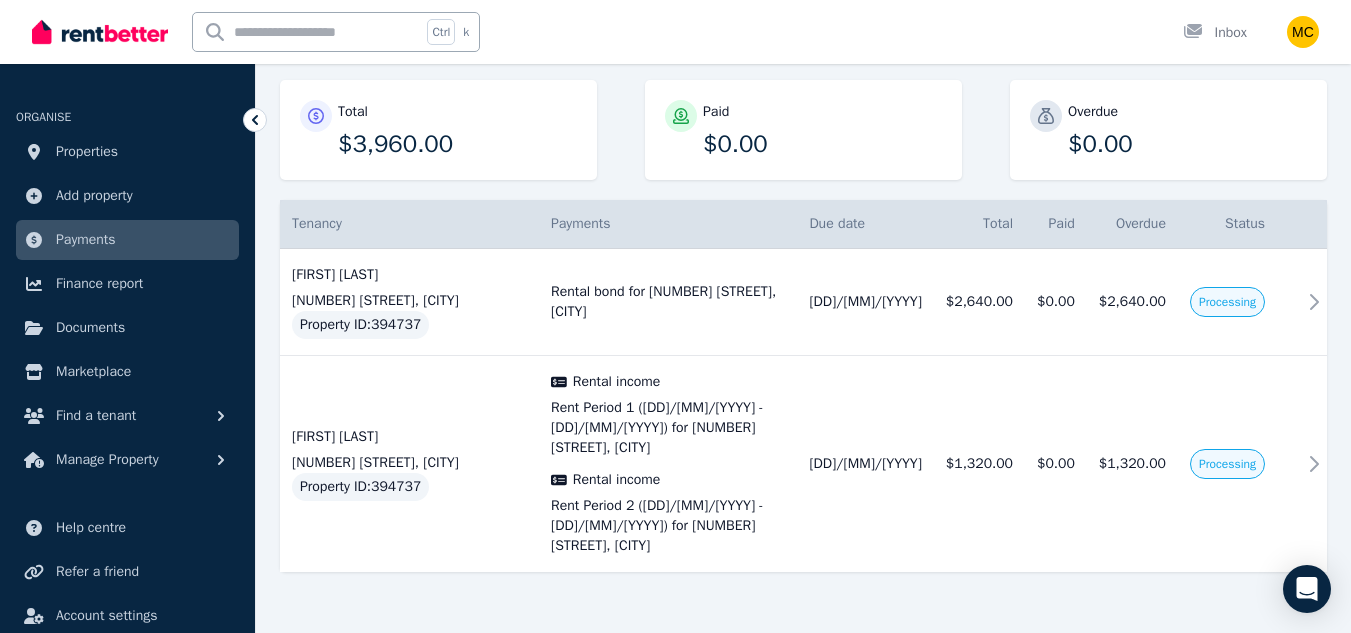scroll, scrollTop: 247, scrollLeft: 0, axis: vertical 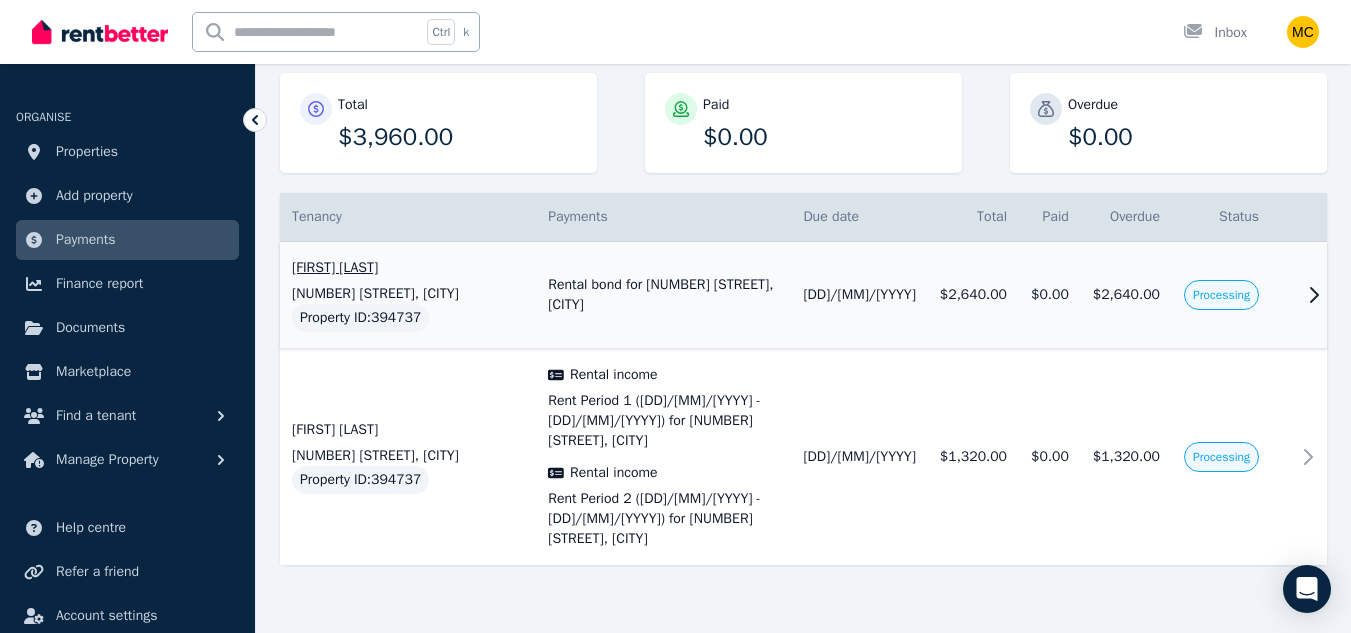 click 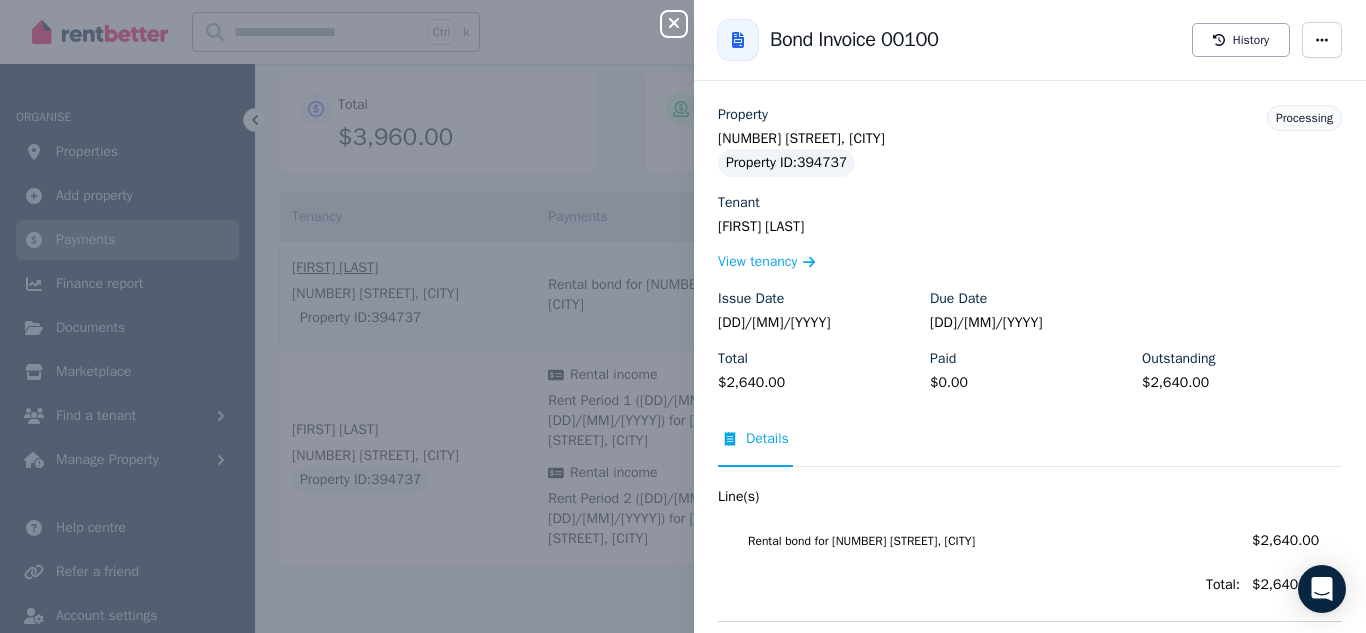 type 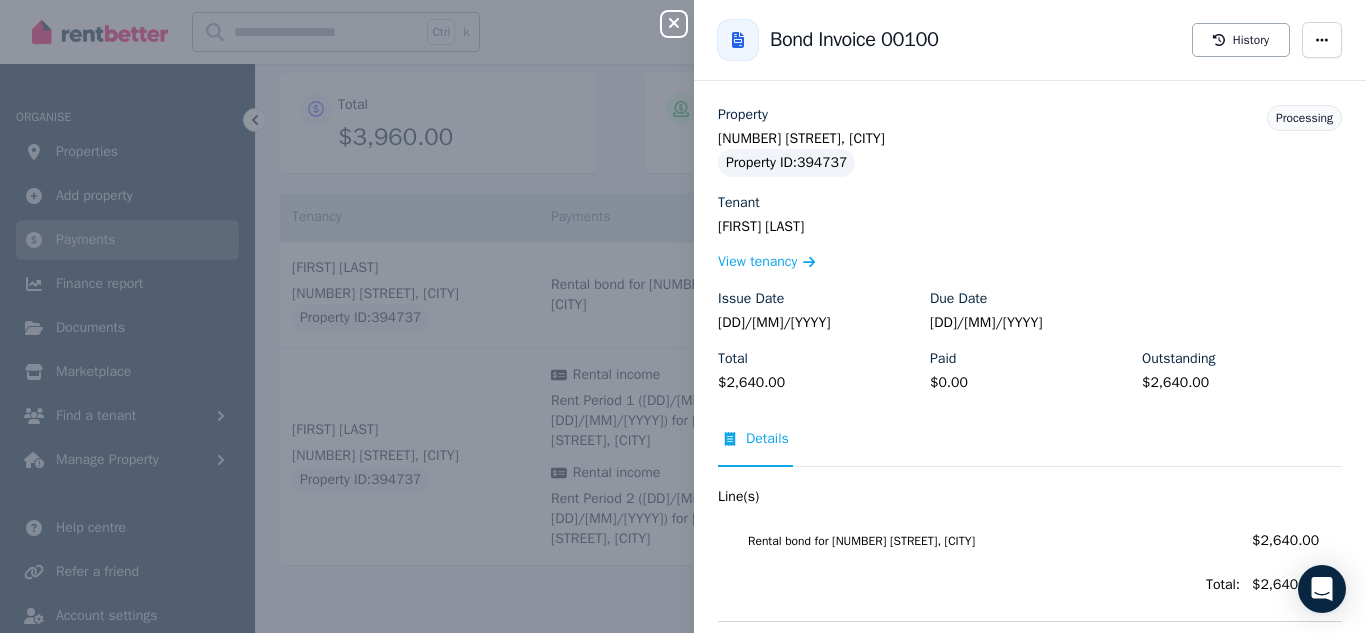 click 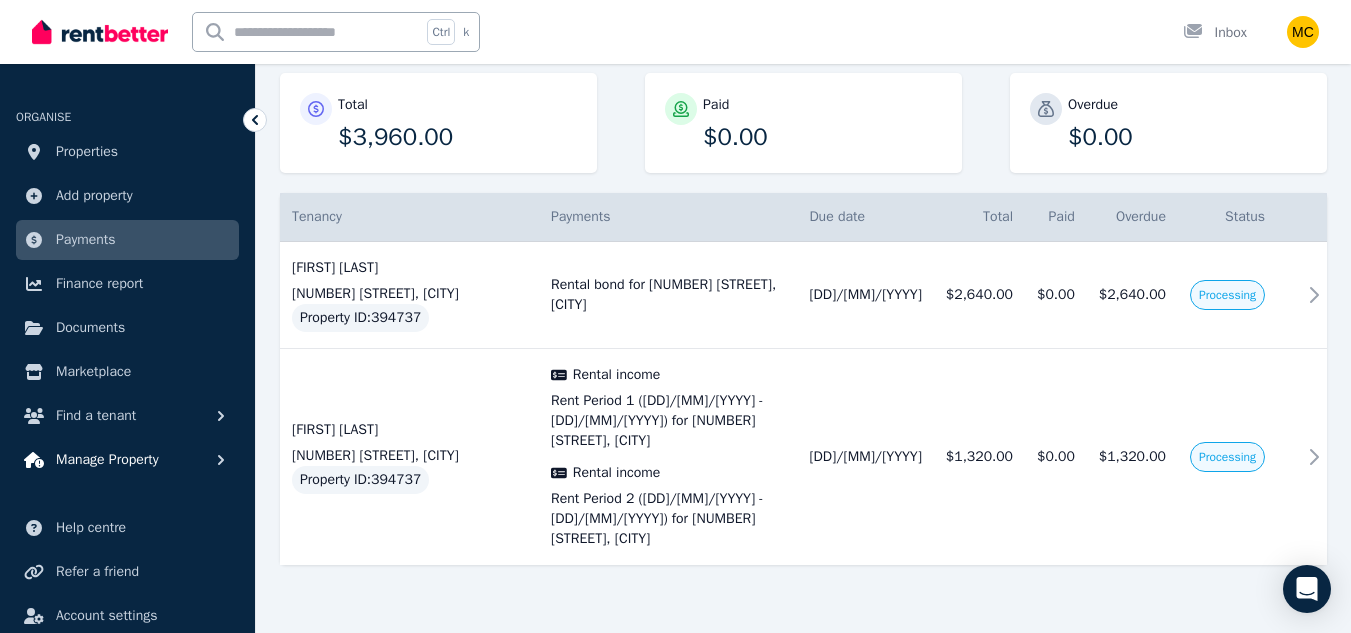 click on "Manage Property" at bounding box center (107, 460) 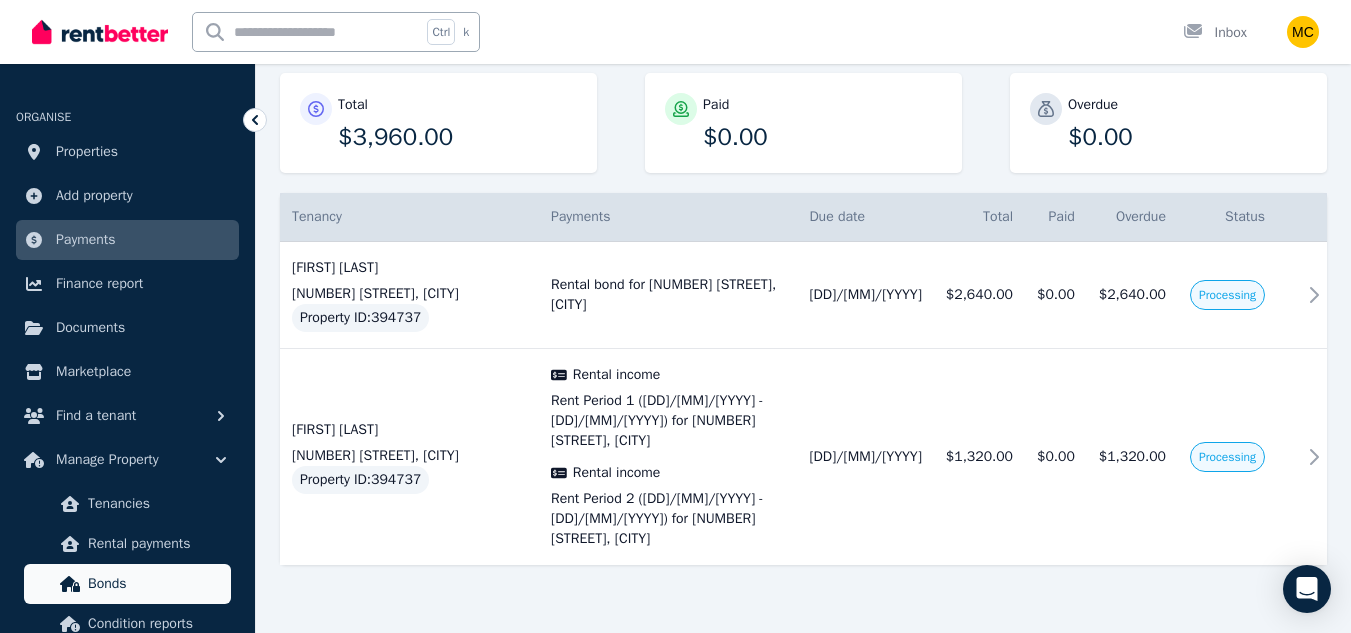 click on "Bonds" at bounding box center (155, 584) 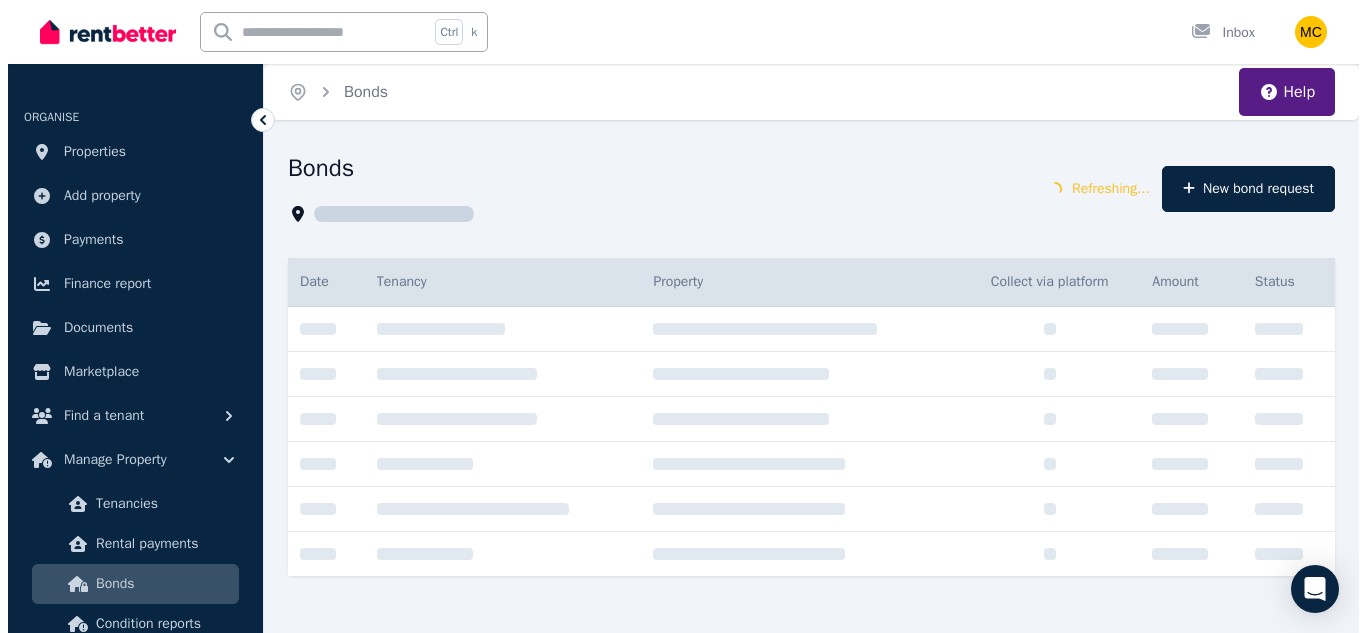 scroll, scrollTop: 0, scrollLeft: 0, axis: both 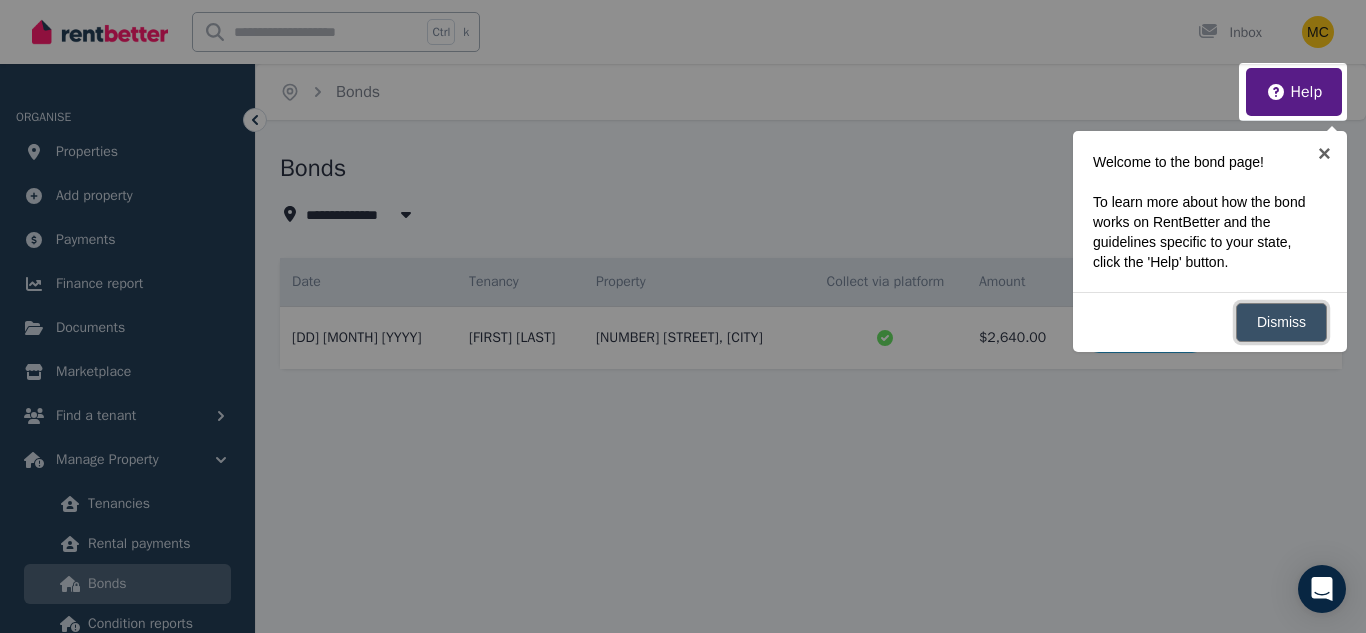click on "Dismiss" at bounding box center [1281, 322] 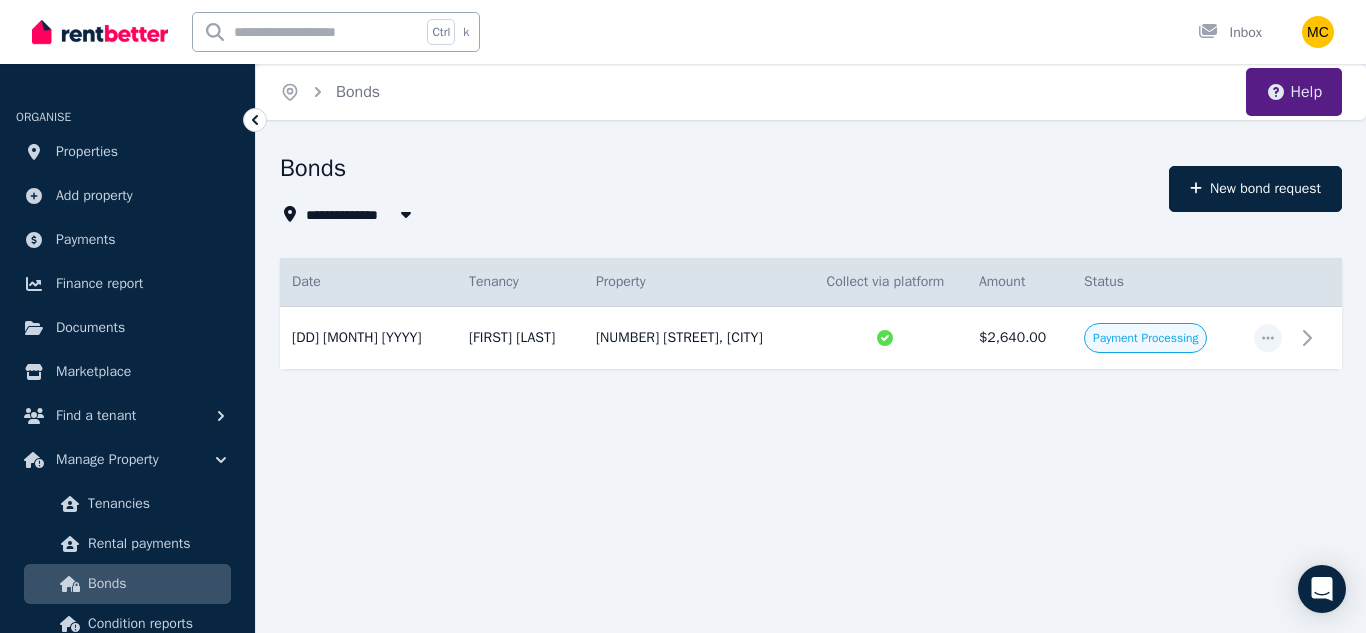 click on "Help" at bounding box center [1294, 92] 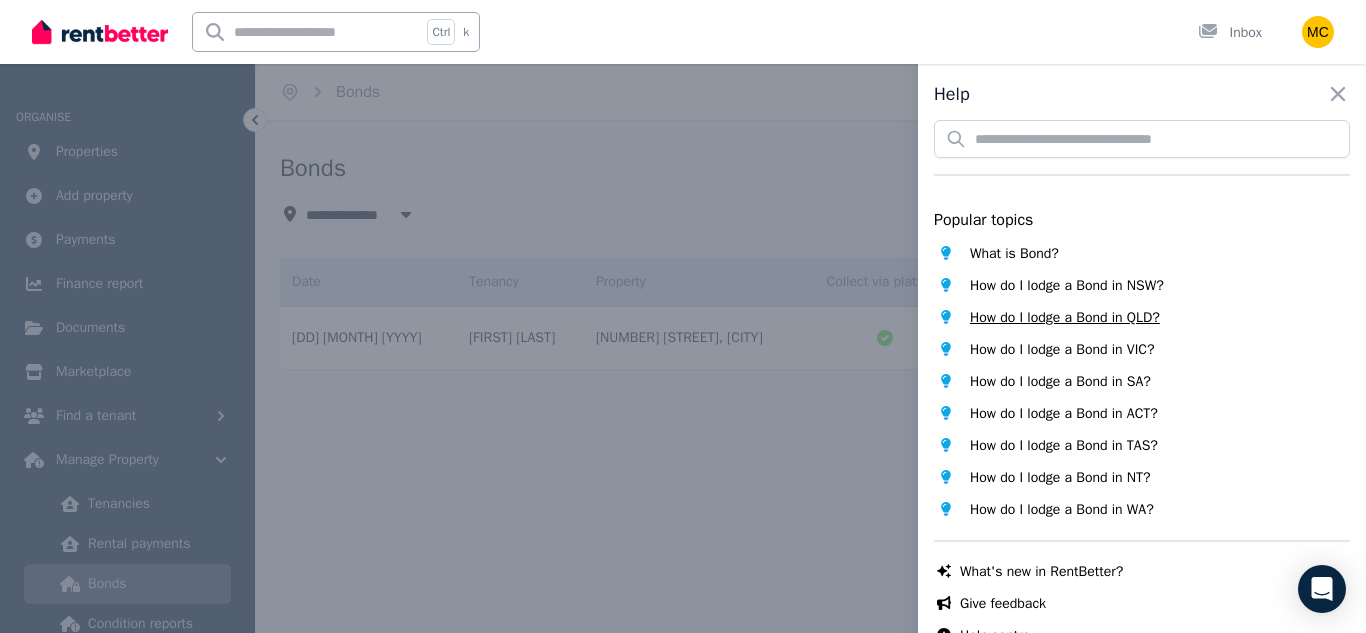 click on "How do I lodge a Bond in QLD?" at bounding box center [1065, 318] 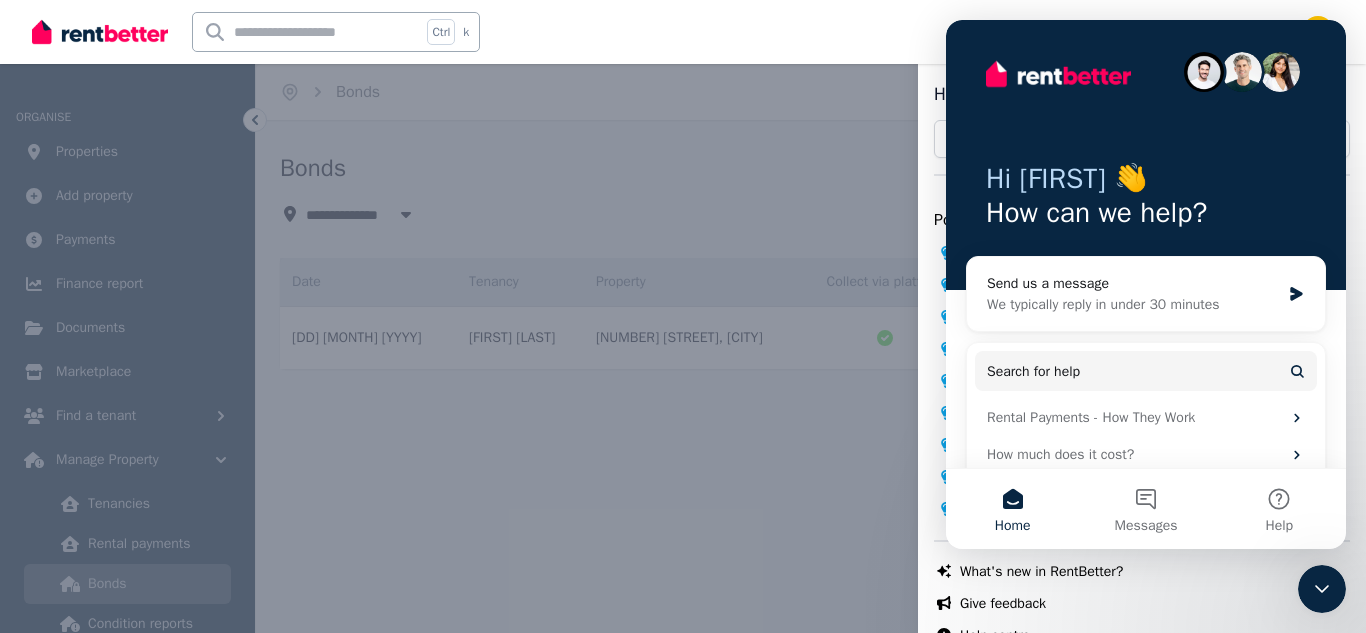 scroll, scrollTop: 0, scrollLeft: 0, axis: both 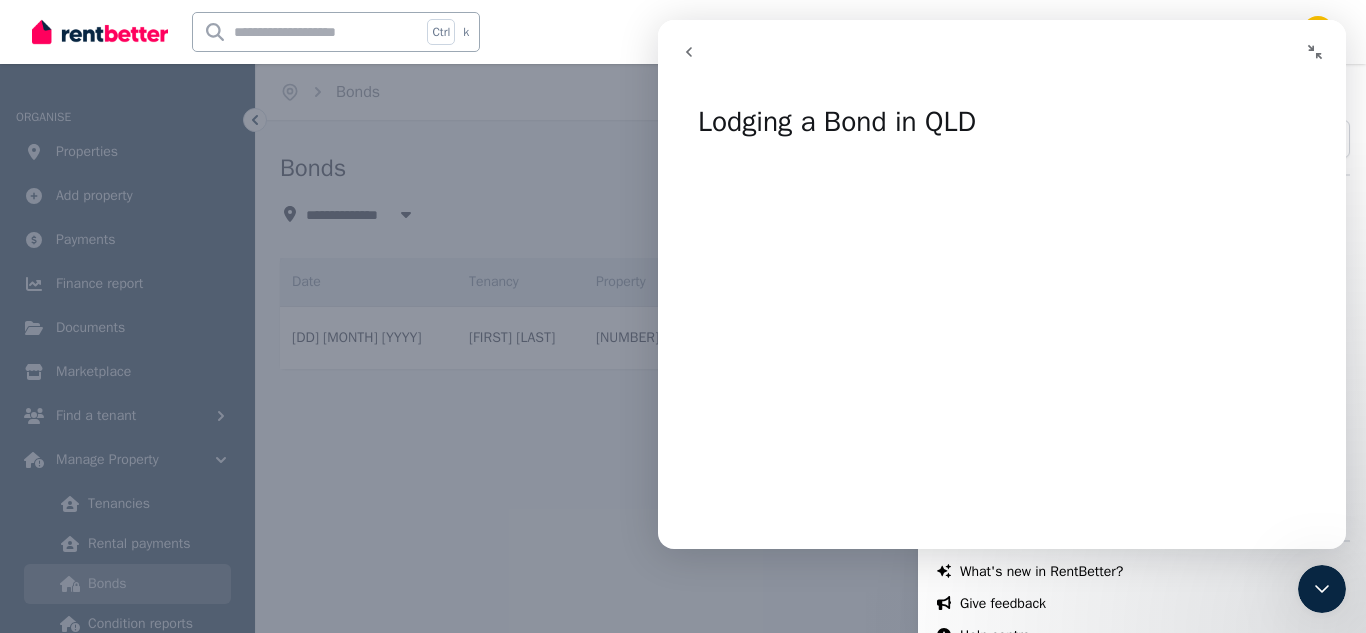 click at bounding box center (689, 52) 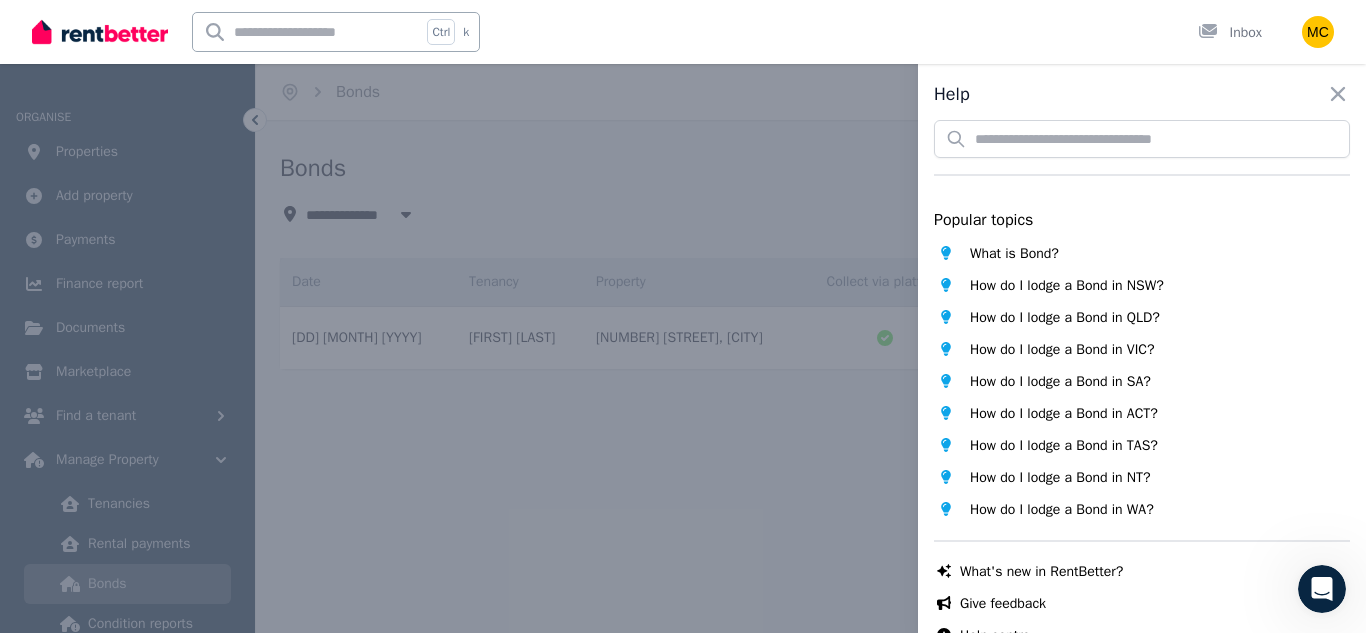 scroll, scrollTop: 0, scrollLeft: 0, axis: both 